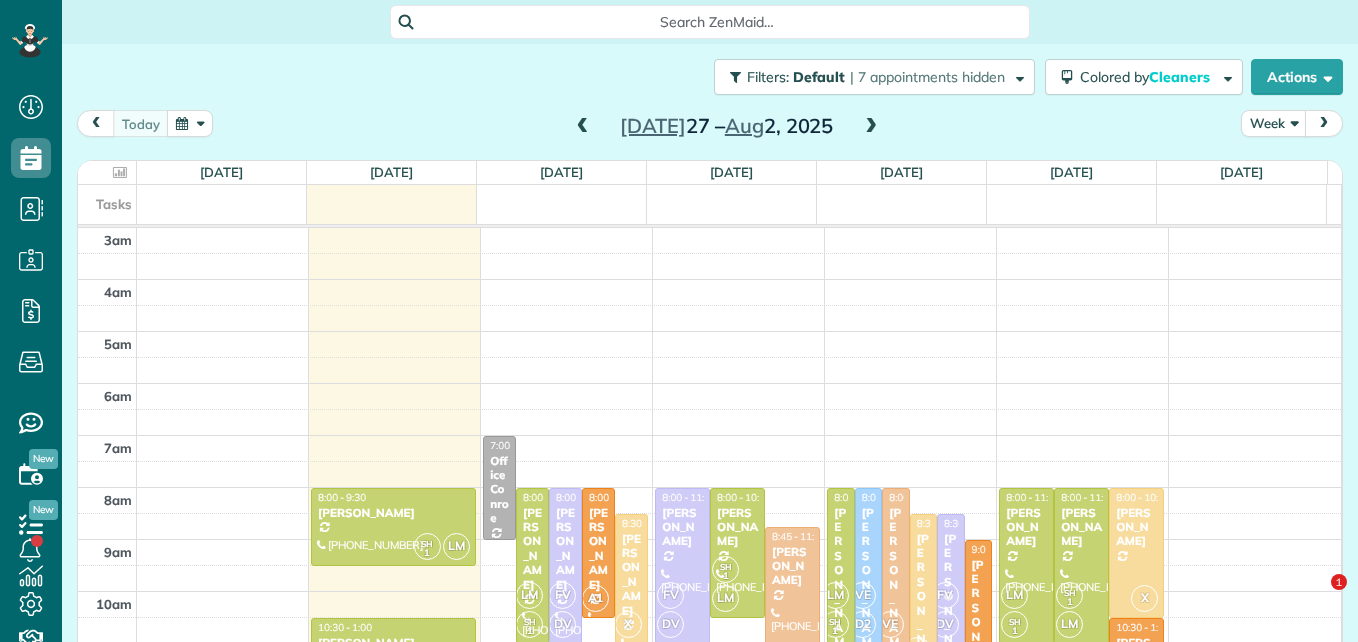 scroll, scrollTop: 0, scrollLeft: 0, axis: both 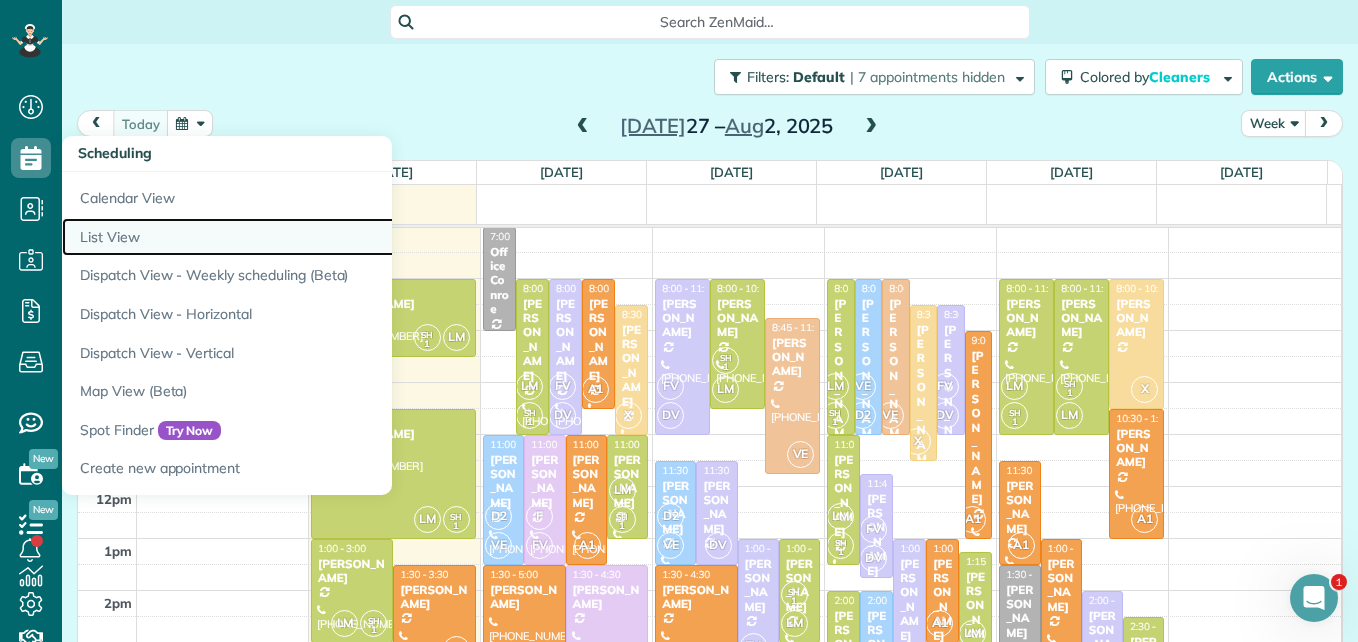 click on "List View" at bounding box center (312, 237) 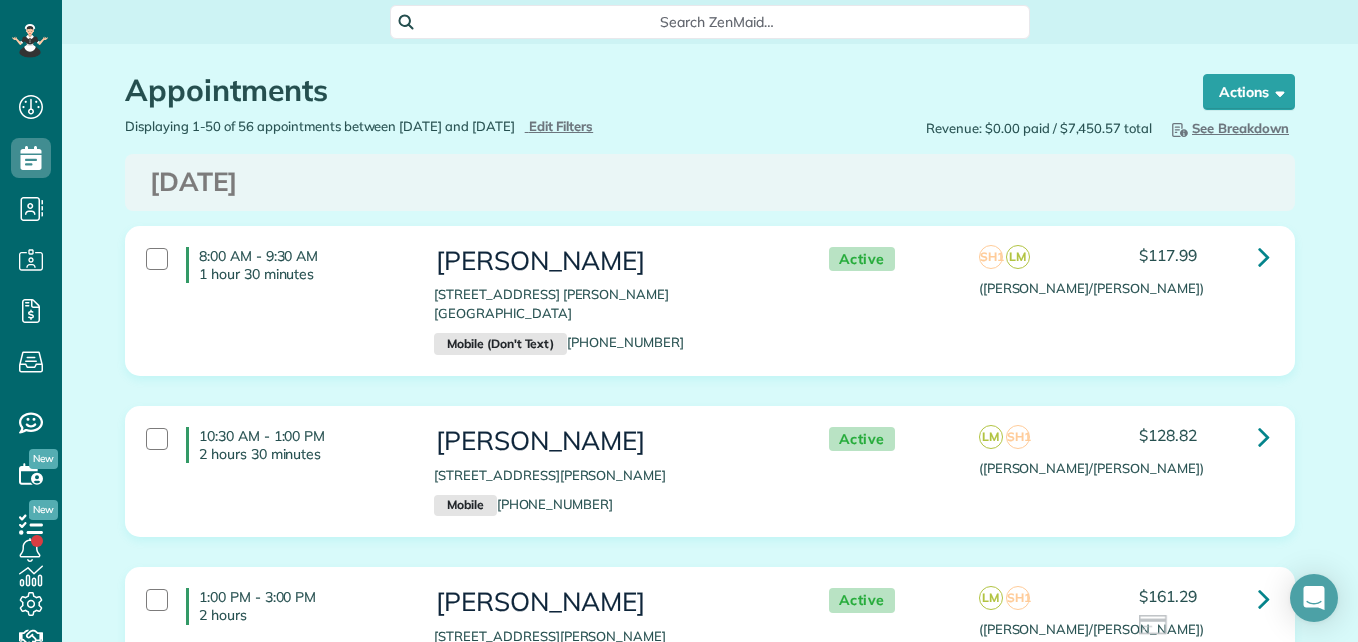 scroll, scrollTop: 0, scrollLeft: 0, axis: both 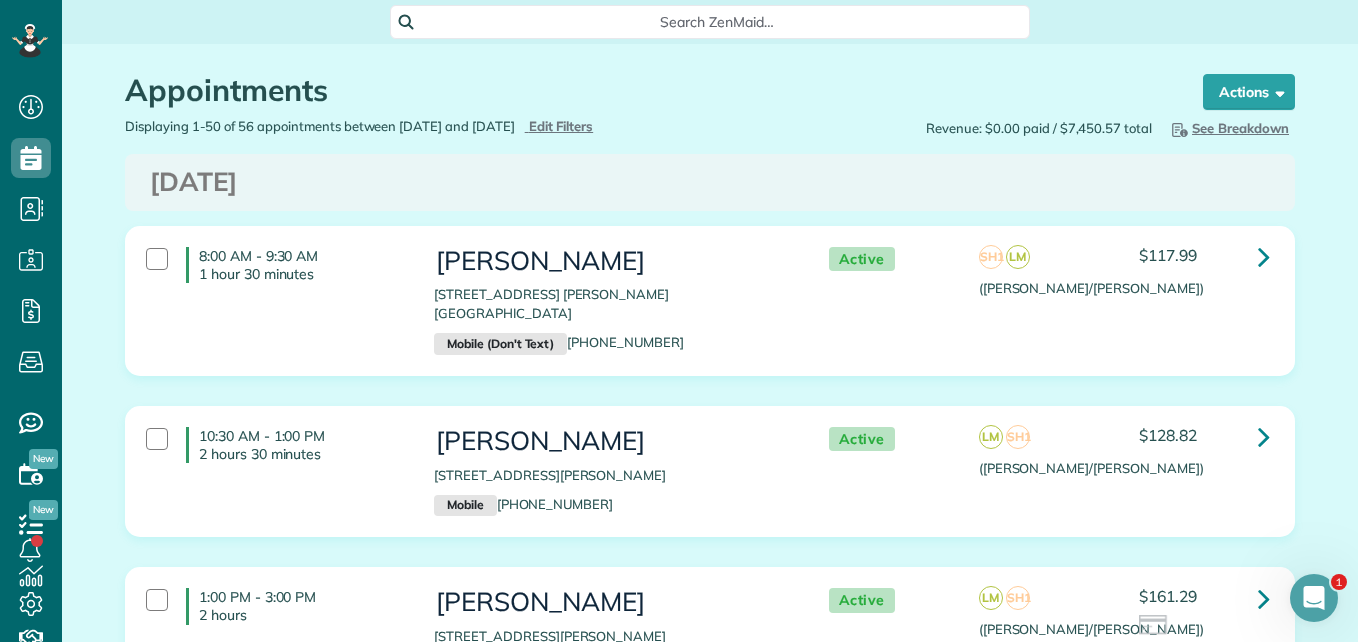 click on "Search ZenMaid…" at bounding box center [717, 22] 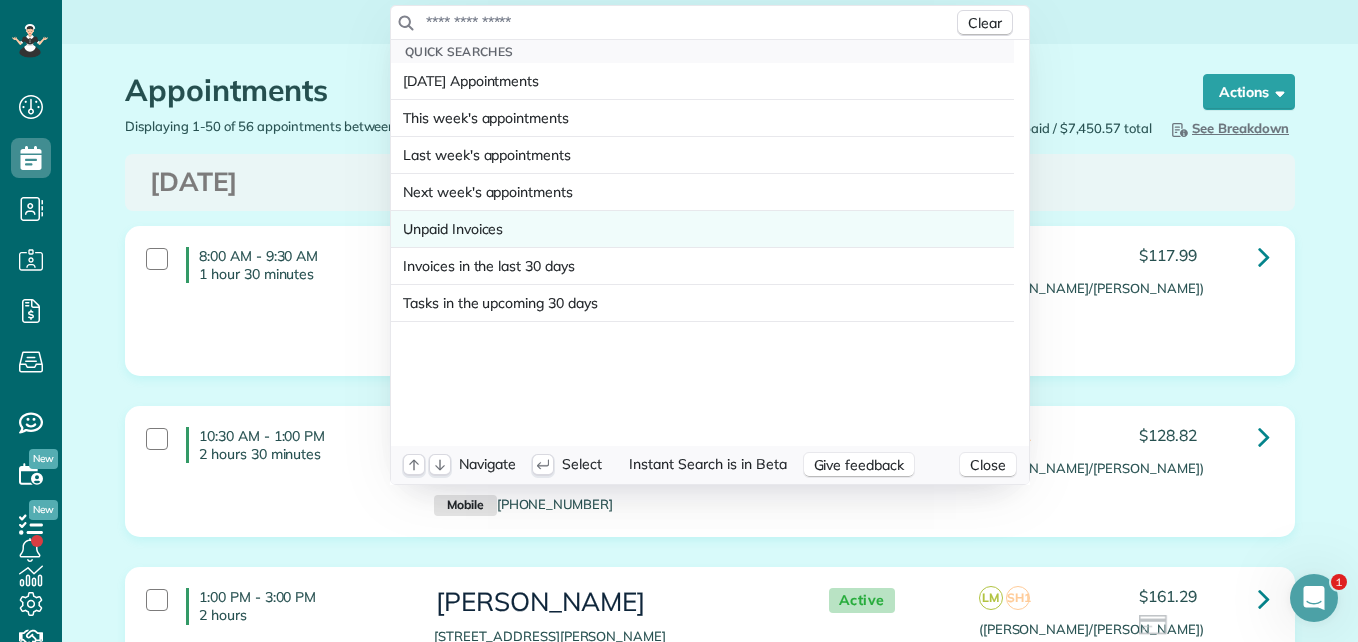 click on "Unpaid Invoices" at bounding box center [453, 229] 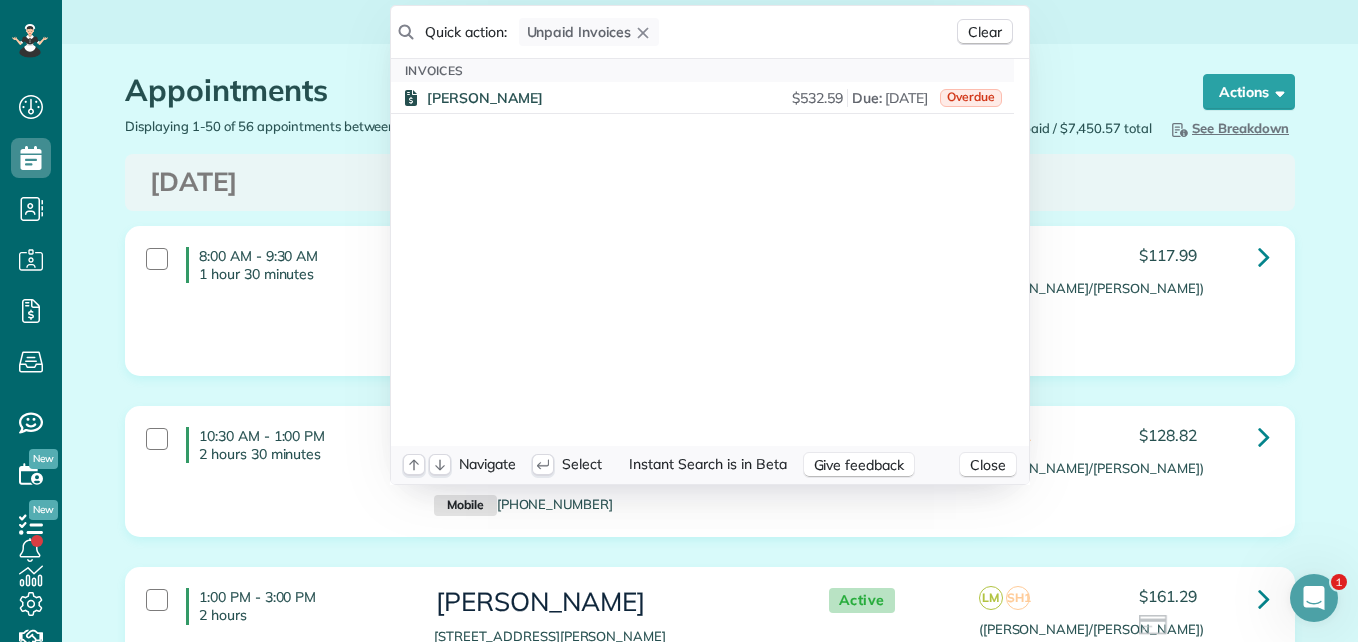 click on "Dashboard
Scheduling
Calendar View
List View
Dispatch View - Weekly scheduling (Beta)" at bounding box center [679, 321] 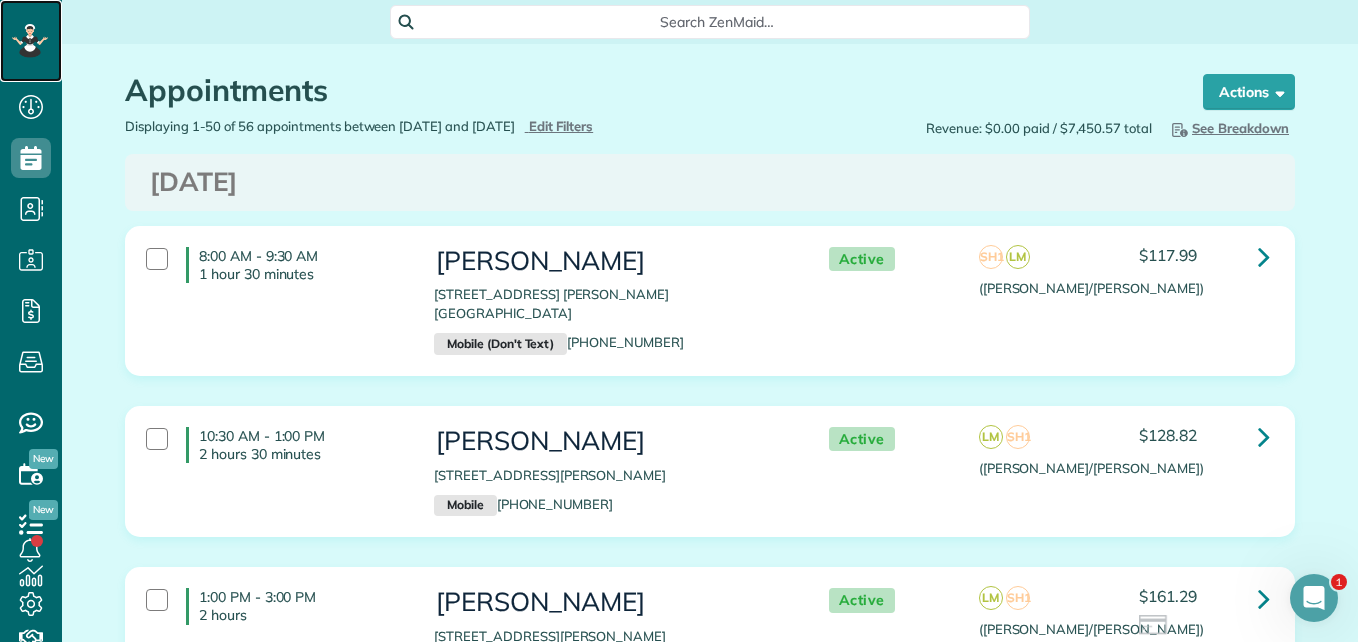 click 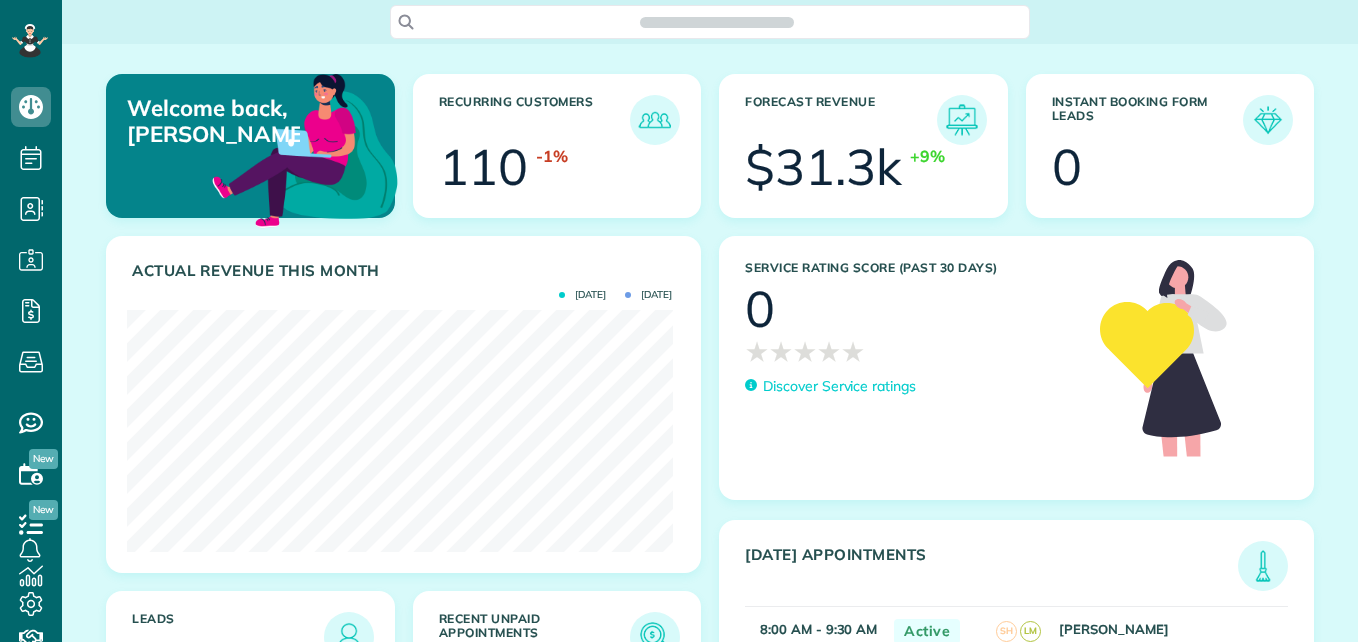 scroll, scrollTop: 0, scrollLeft: 0, axis: both 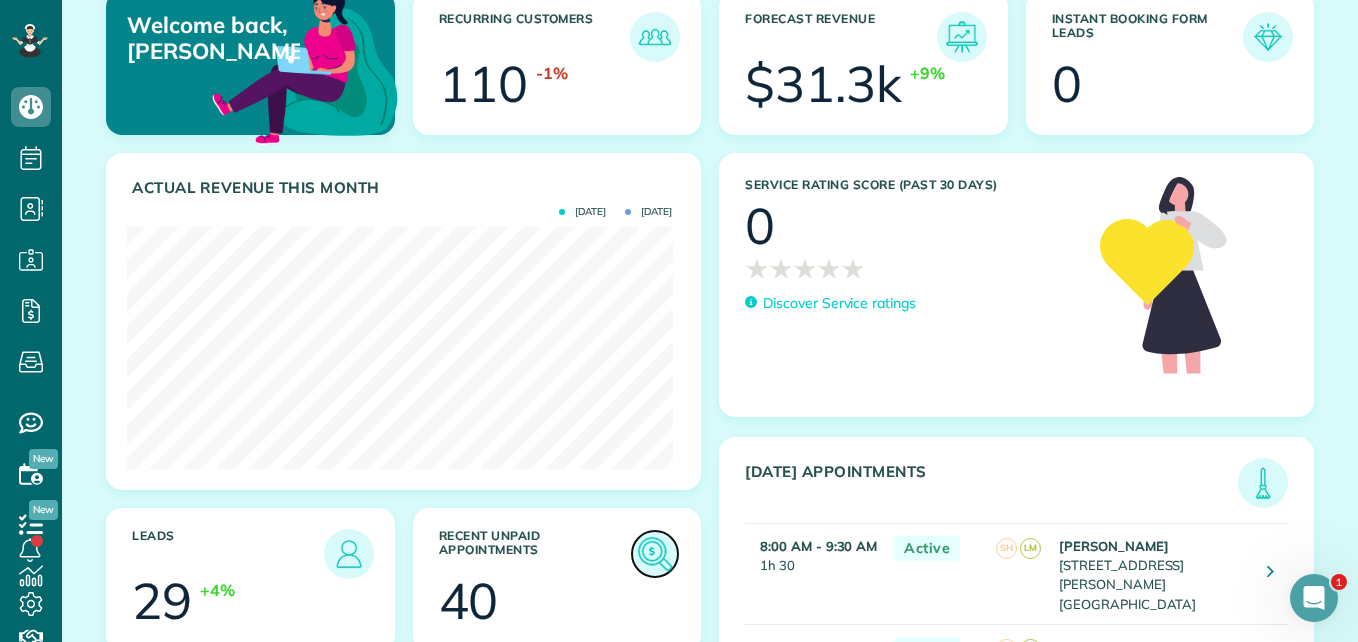 click at bounding box center [655, 554] 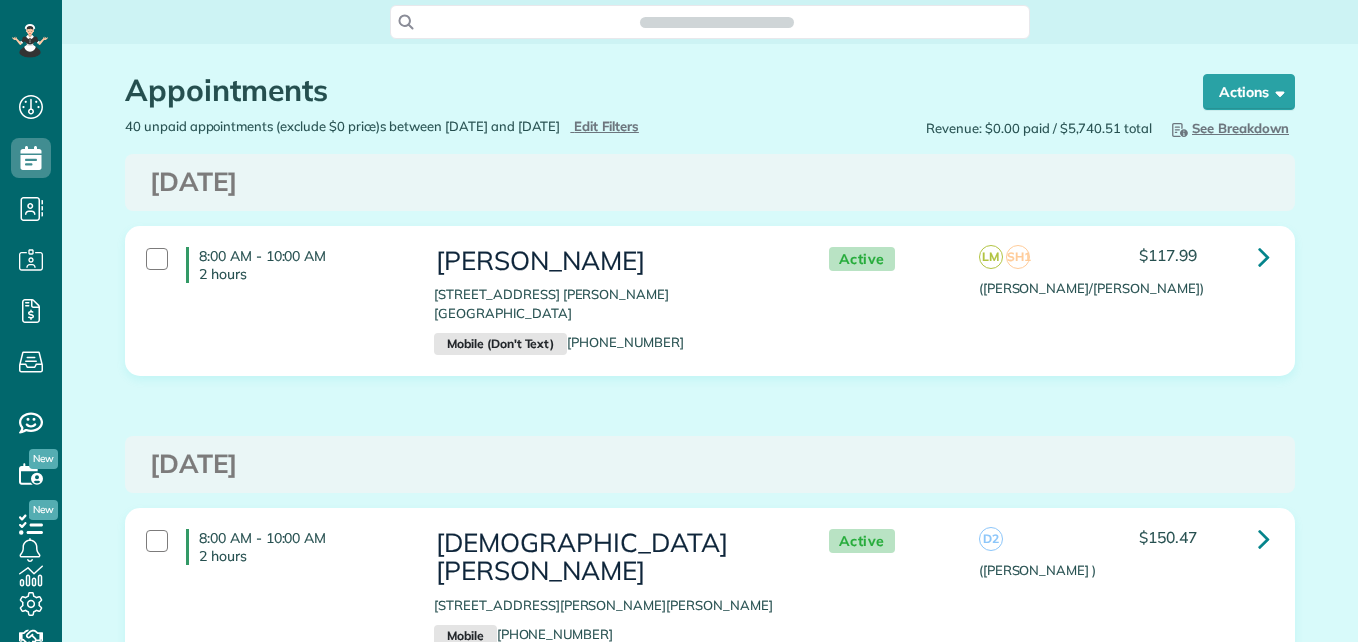 scroll, scrollTop: 0, scrollLeft: 0, axis: both 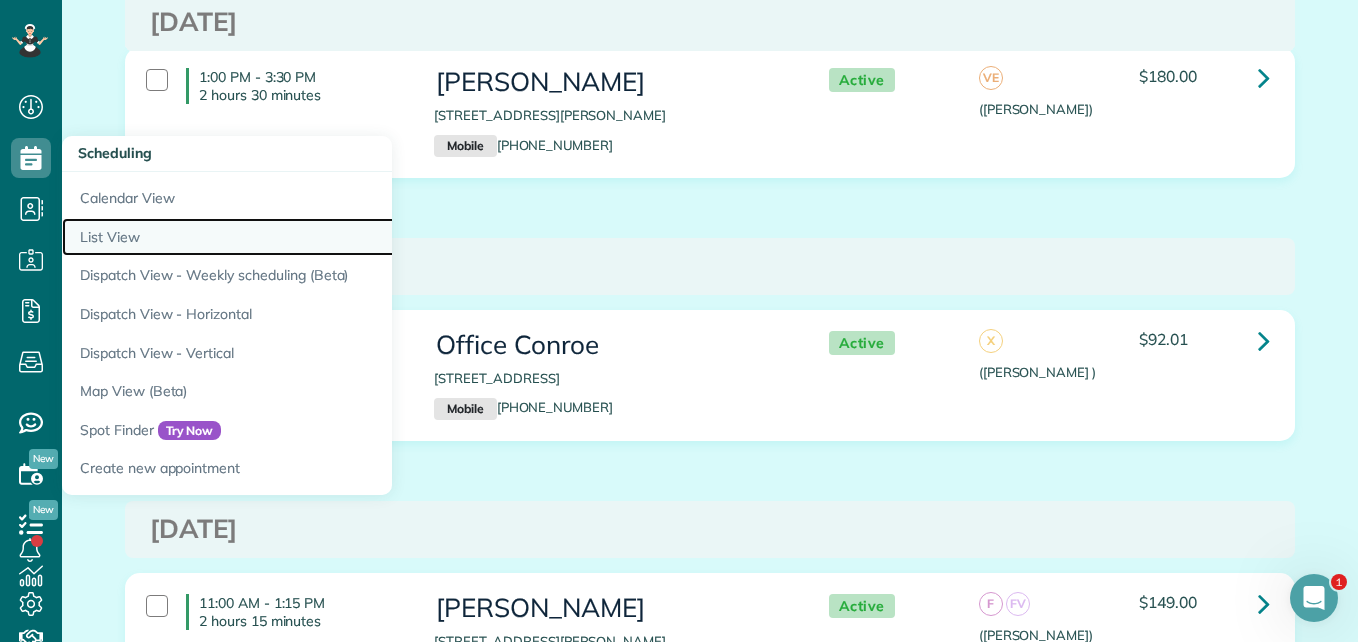 click on "List View" at bounding box center (312, 237) 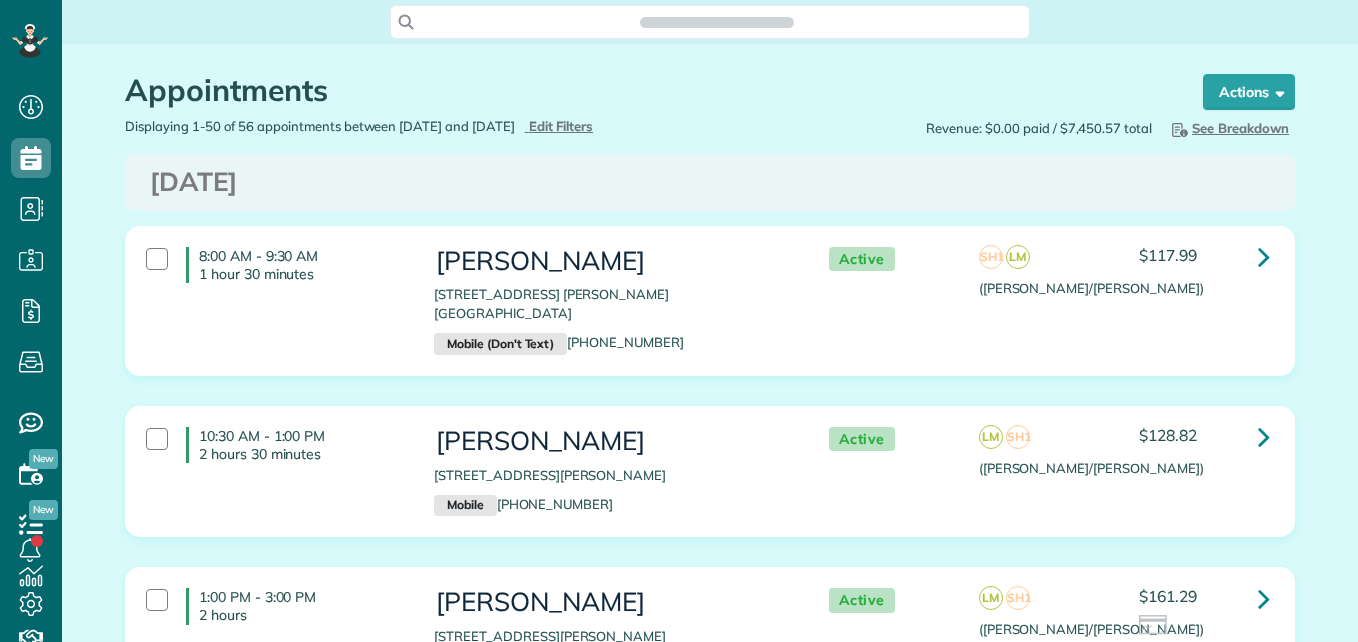 scroll, scrollTop: 0, scrollLeft: 0, axis: both 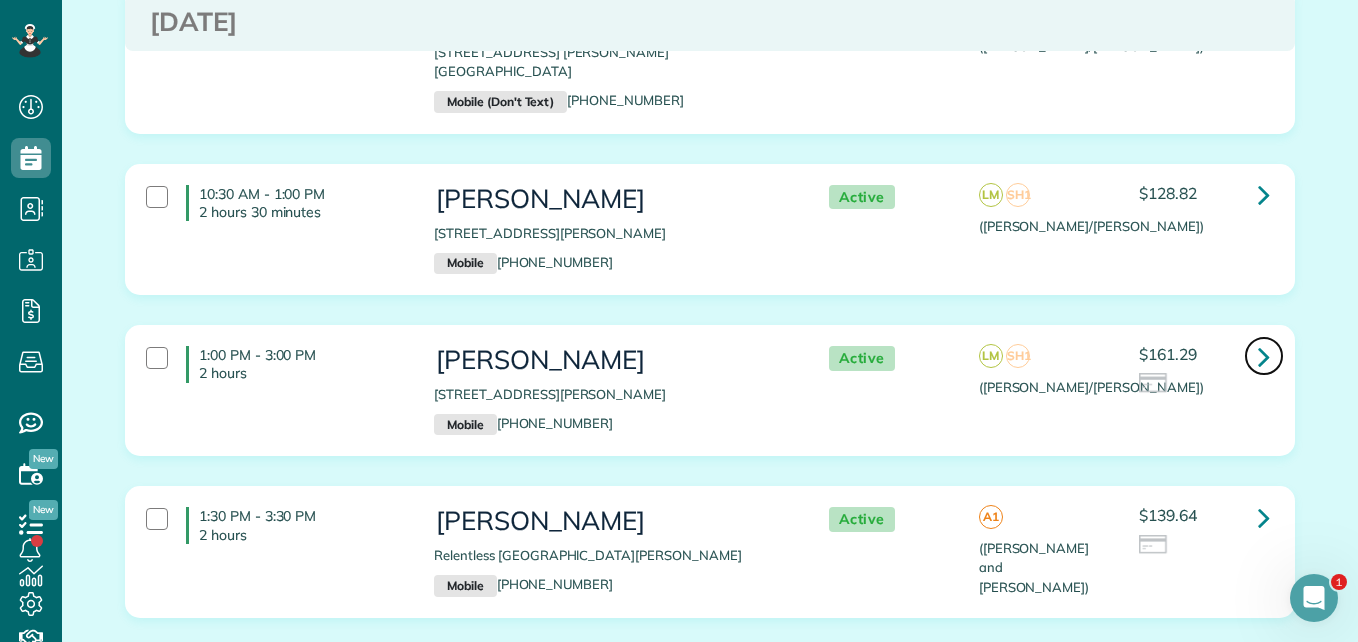 click at bounding box center (1264, 356) 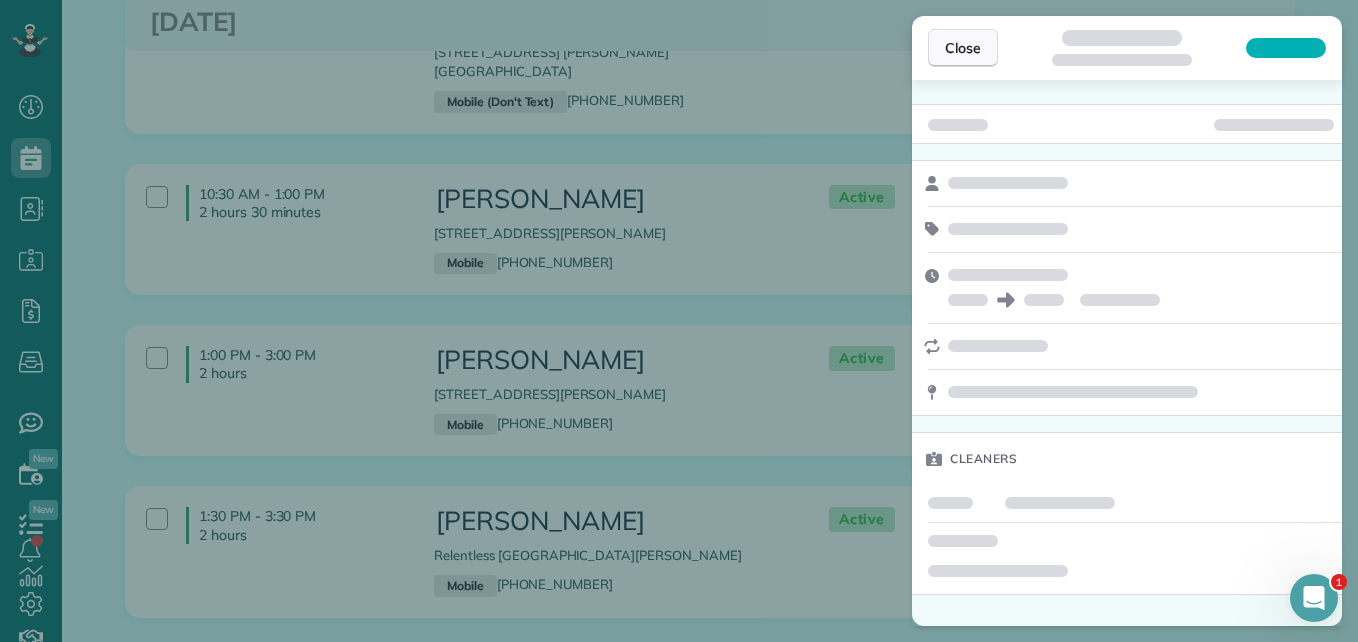 click on "Close" at bounding box center (963, 48) 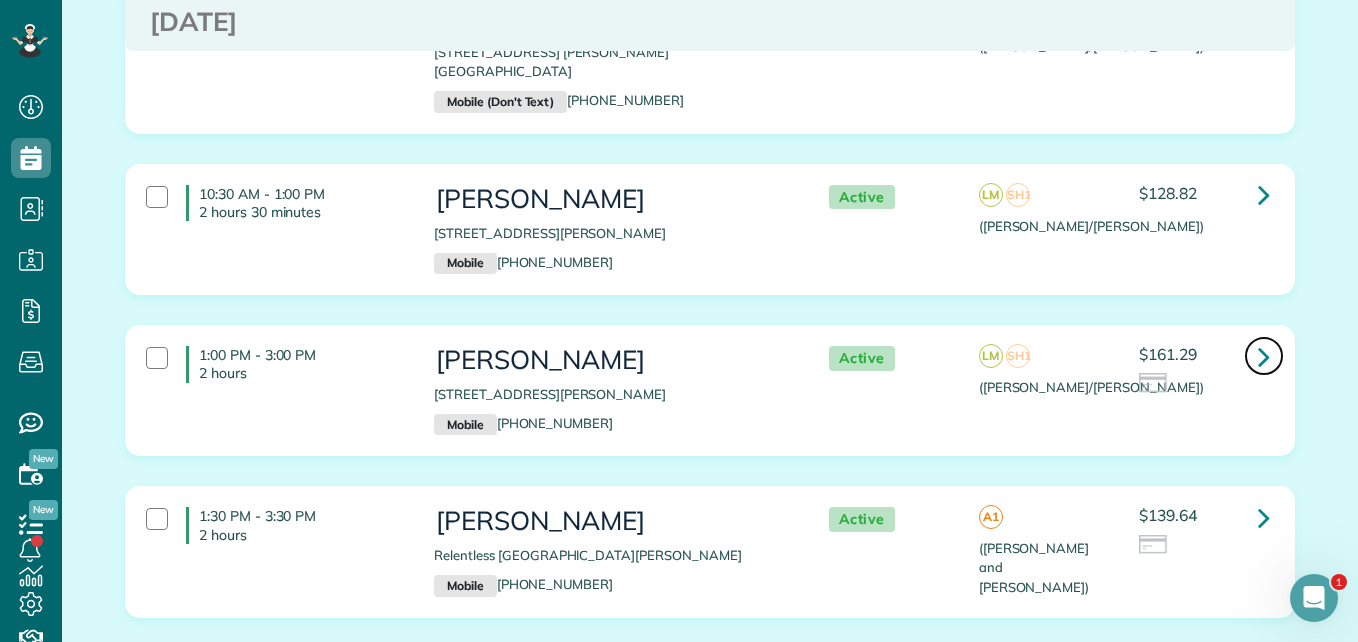 click at bounding box center [1264, 356] 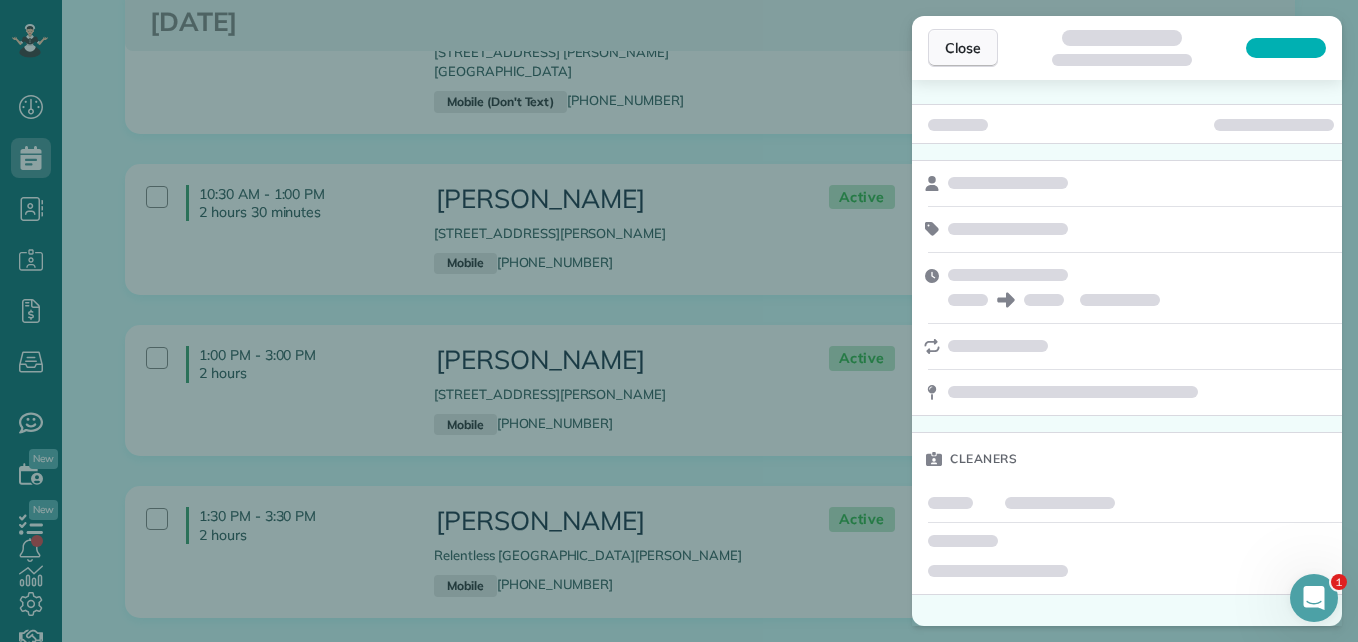click on "Close" at bounding box center (963, 48) 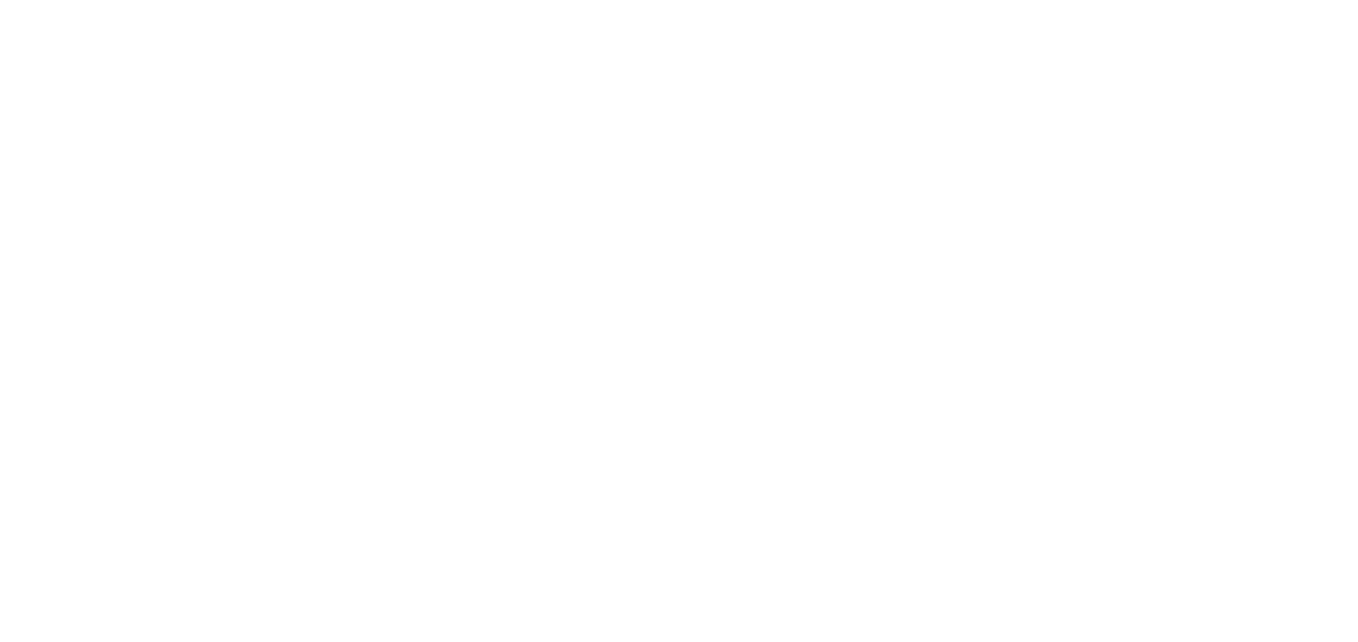 scroll, scrollTop: 0, scrollLeft: 0, axis: both 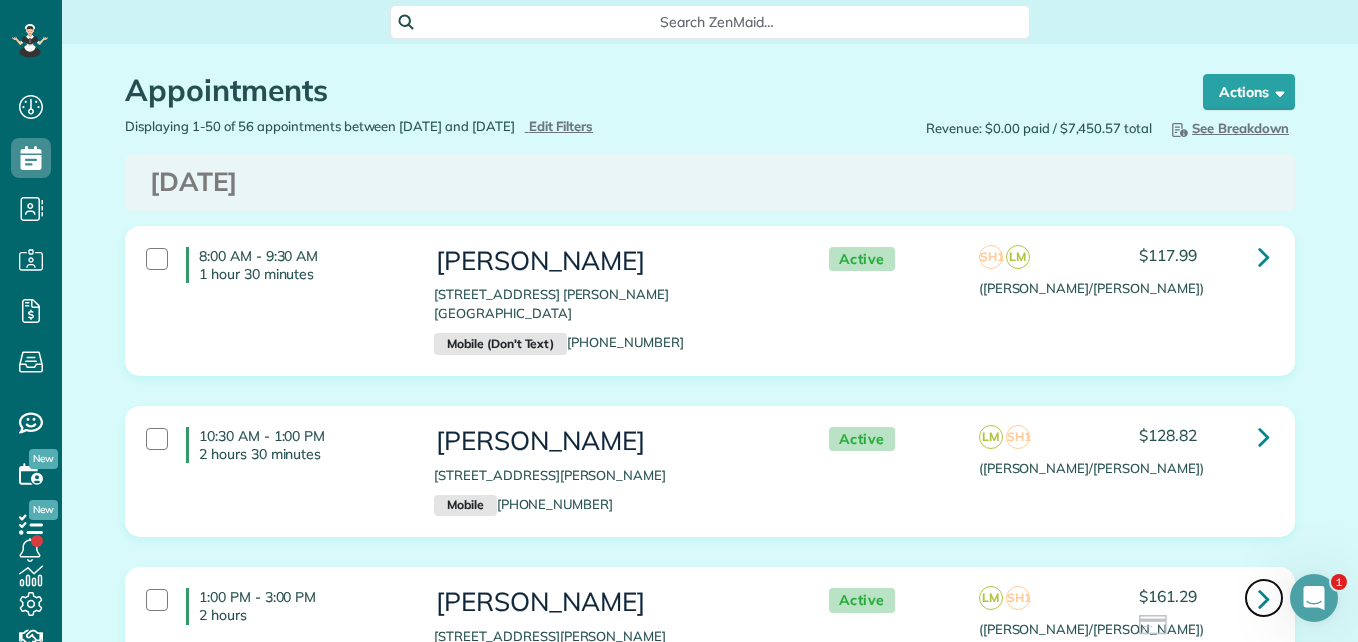 click at bounding box center [1264, 598] 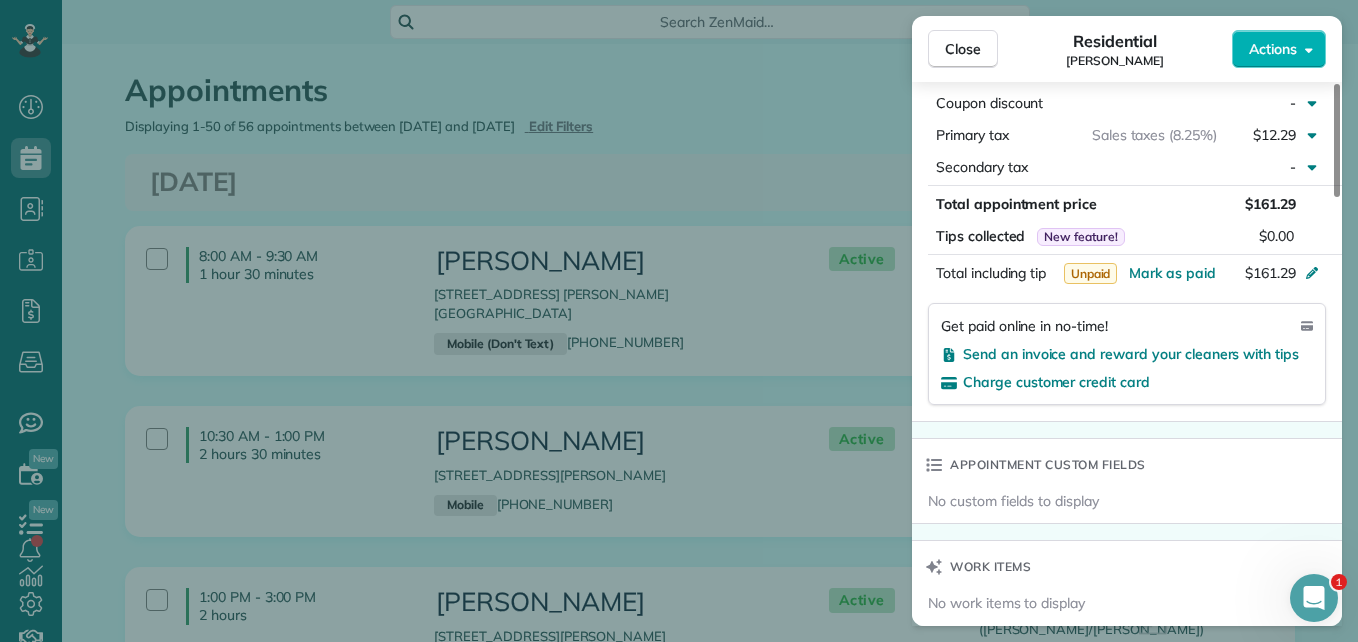 drag, startPoint x: 1340, startPoint y: 156, endPoint x: 1322, endPoint y: 392, distance: 236.68544 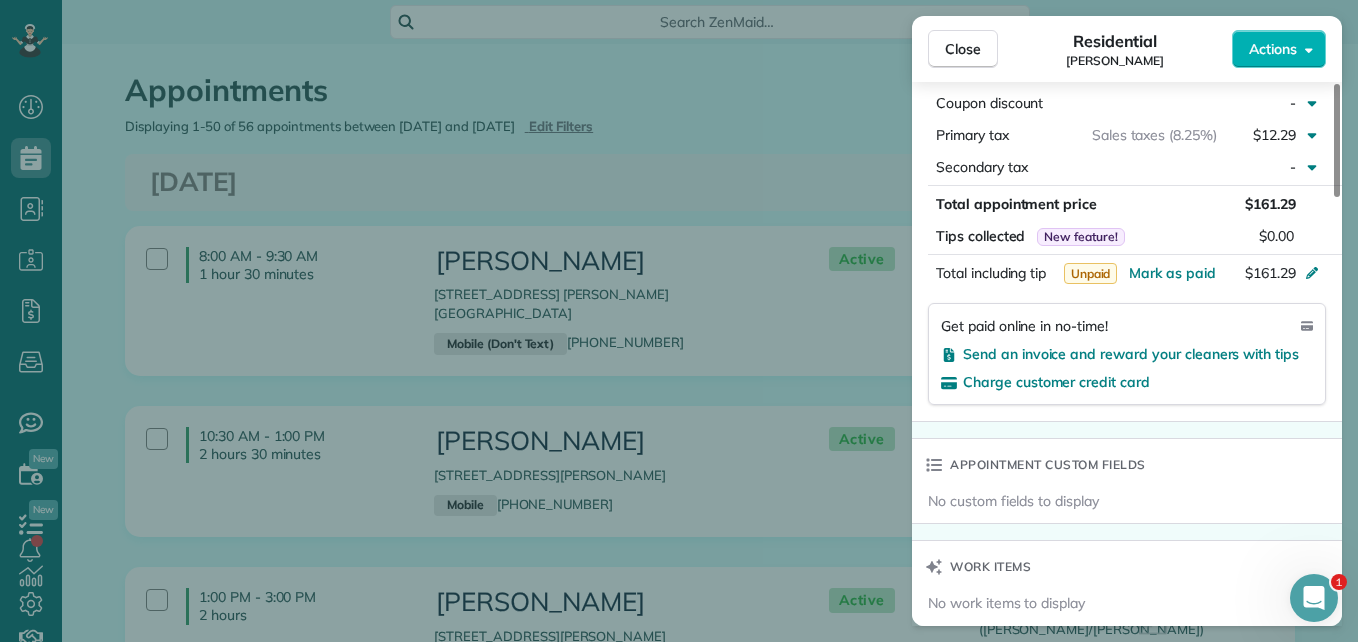 click at bounding box center (1337, 140) 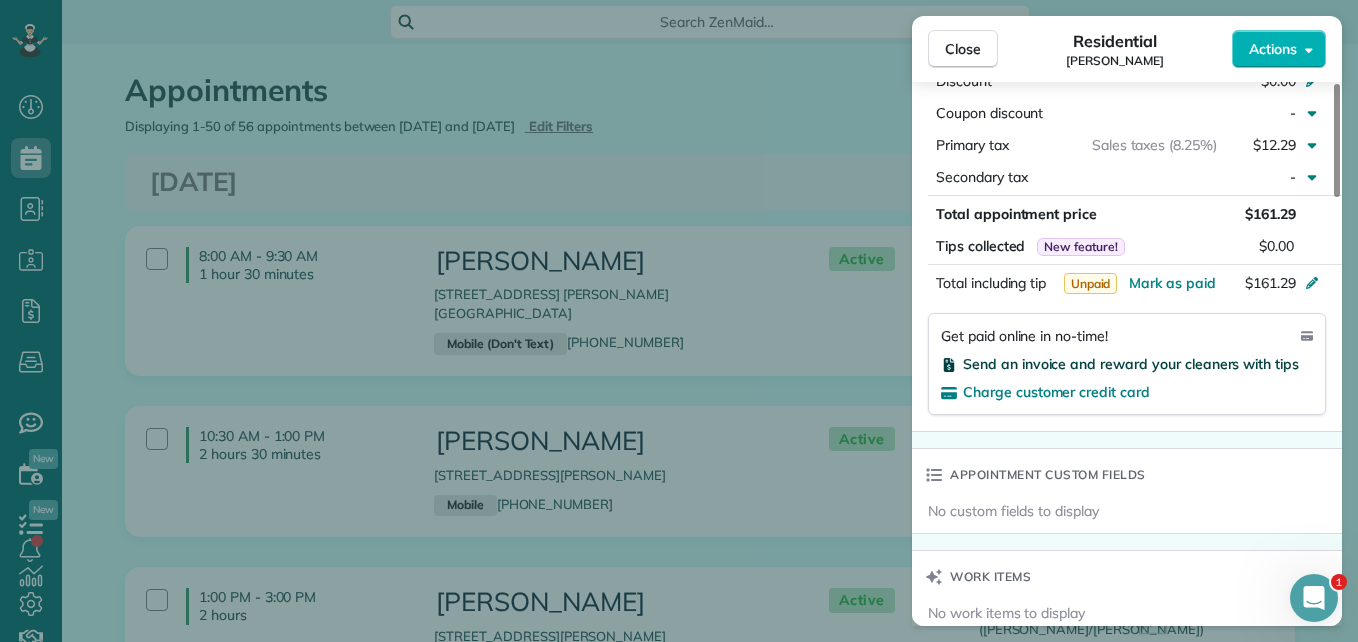 click on "Send an invoice and reward your cleaners with tips" at bounding box center (1131, 364) 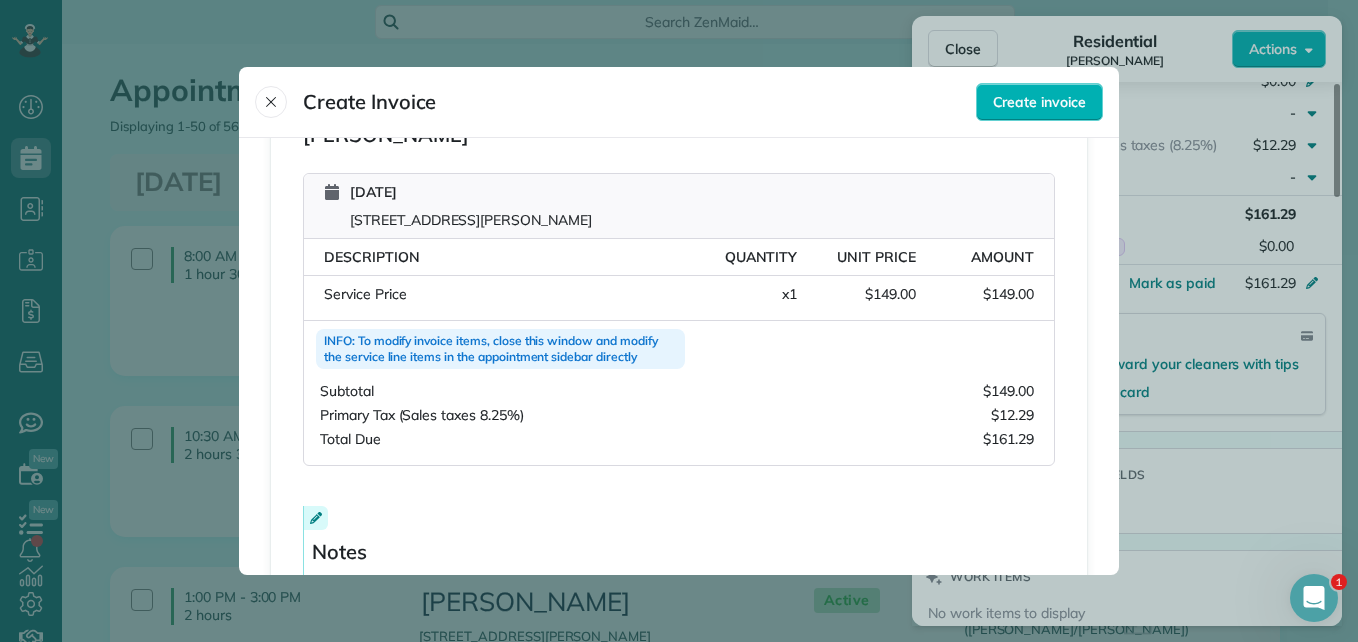 scroll, scrollTop: 315, scrollLeft: 0, axis: vertical 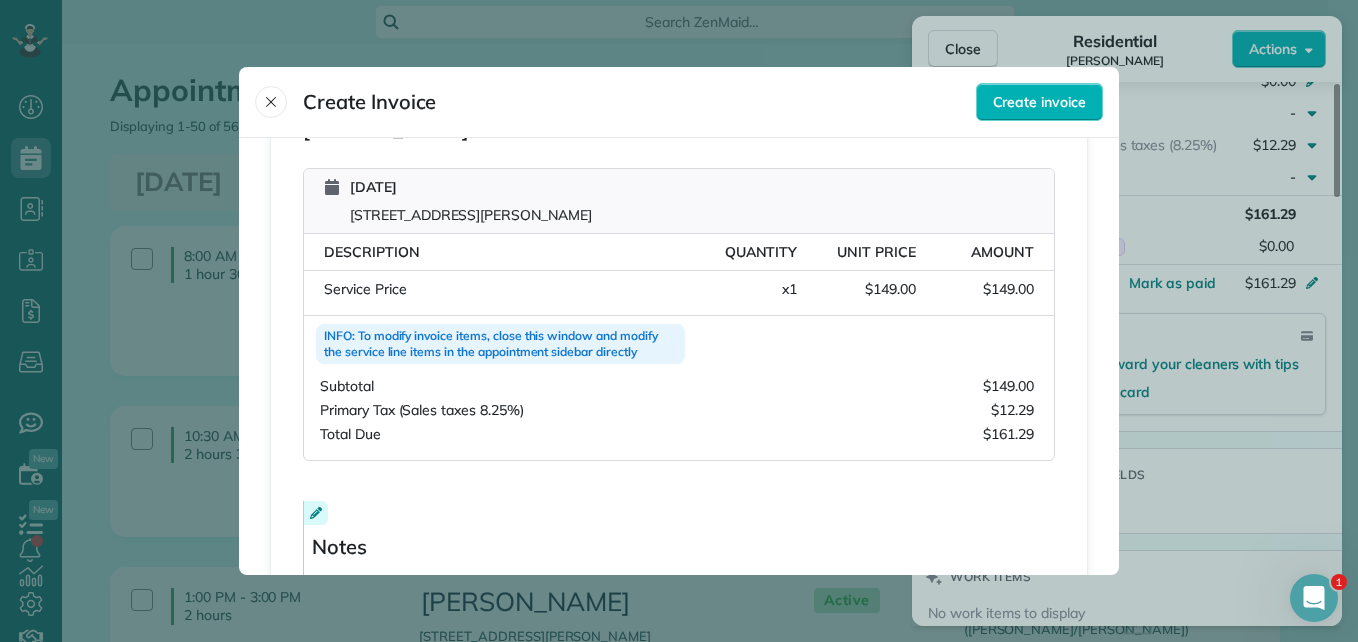 drag, startPoint x: 439, startPoint y: 290, endPoint x: 317, endPoint y: 299, distance: 122.33152 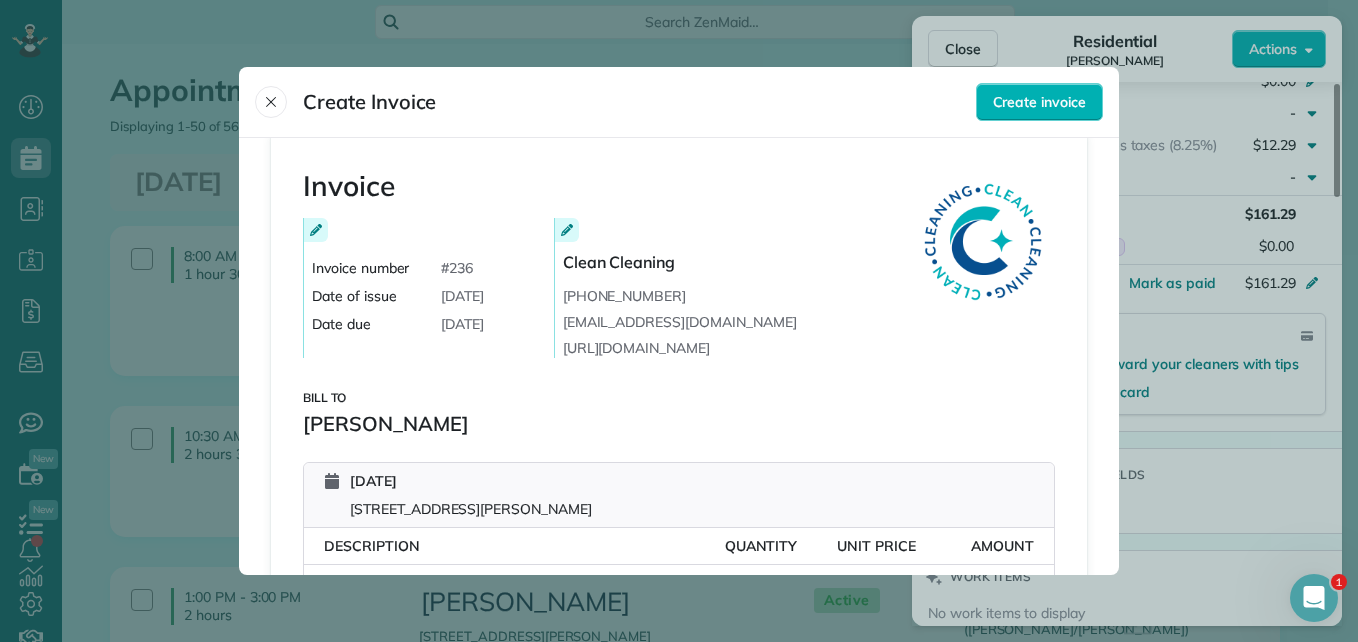 scroll, scrollTop: 485, scrollLeft: 0, axis: vertical 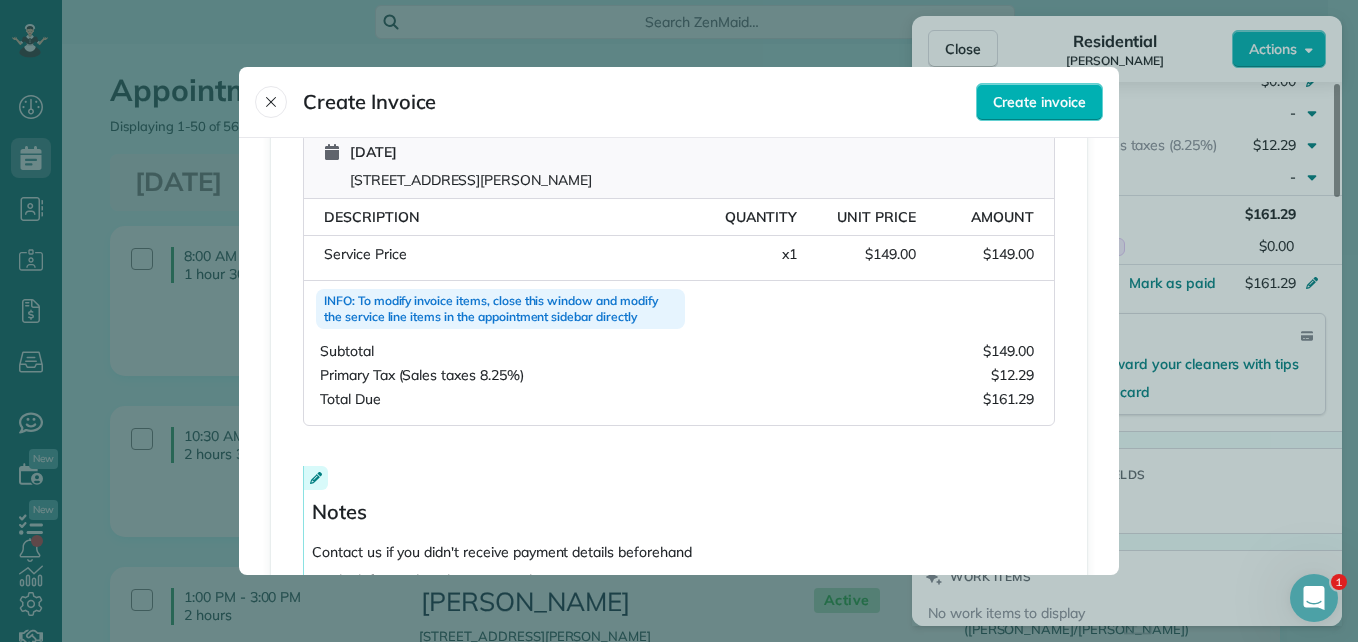 click on "Service Price" at bounding box center [365, 254] 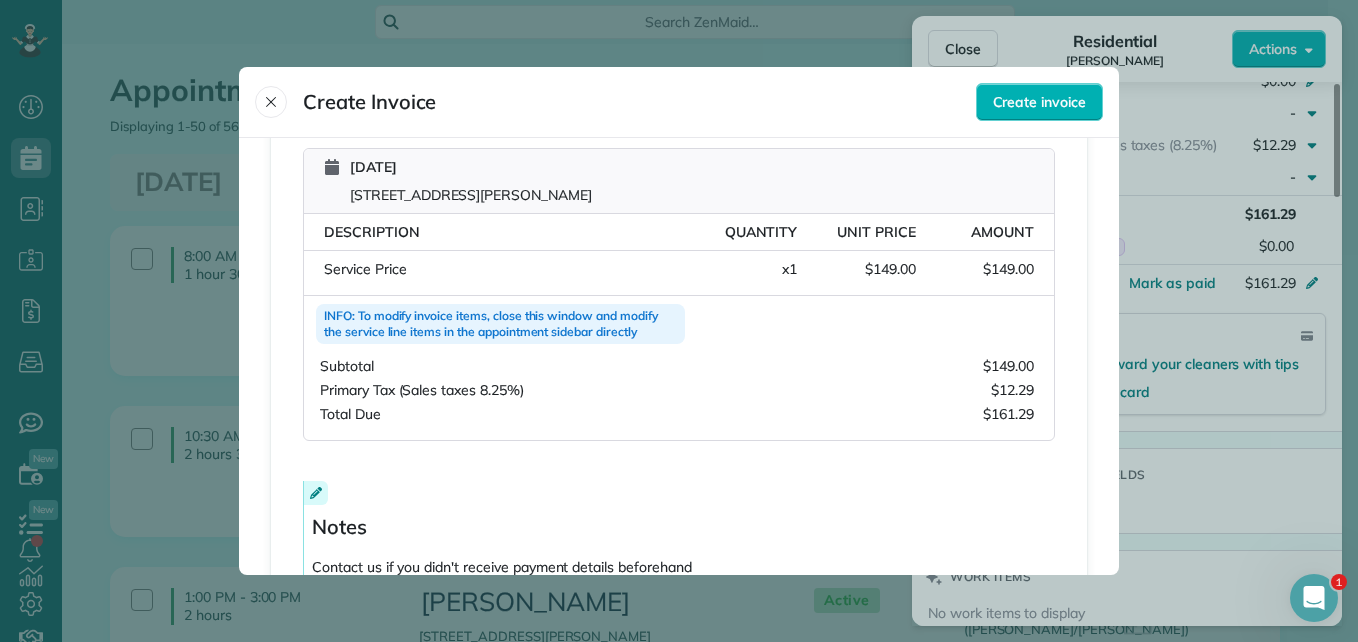 scroll, scrollTop: 485, scrollLeft: 0, axis: vertical 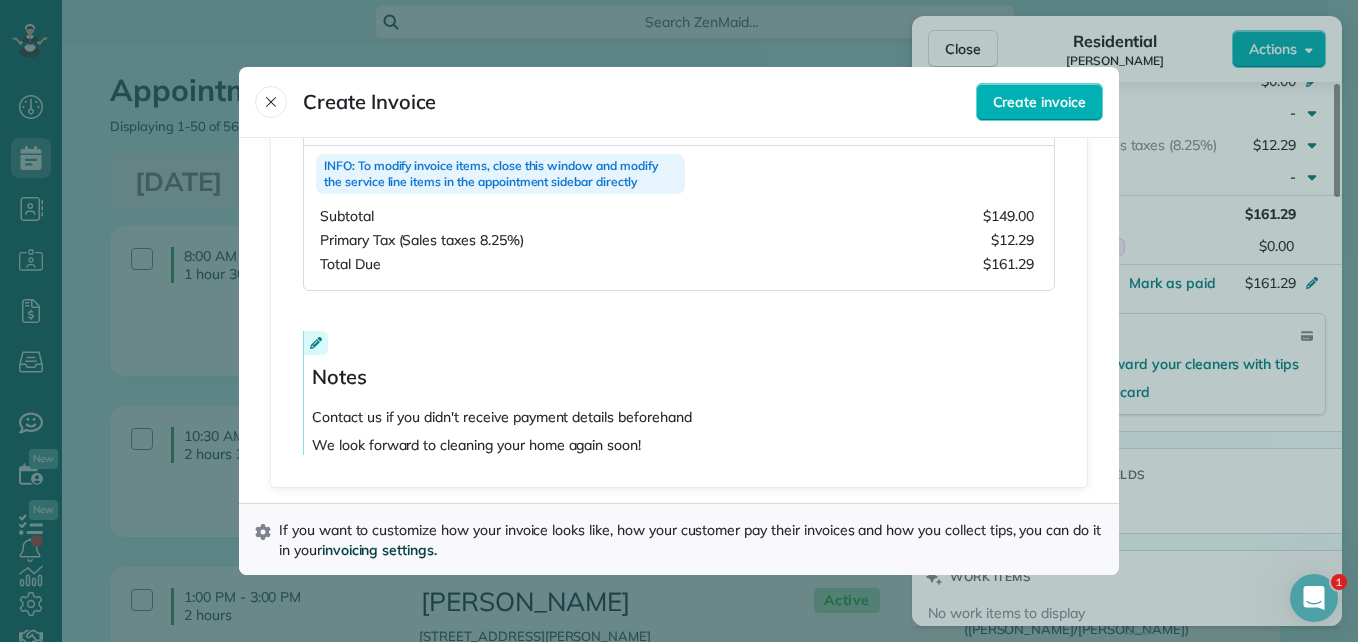 click on "invoicing settings." at bounding box center (379, 550) 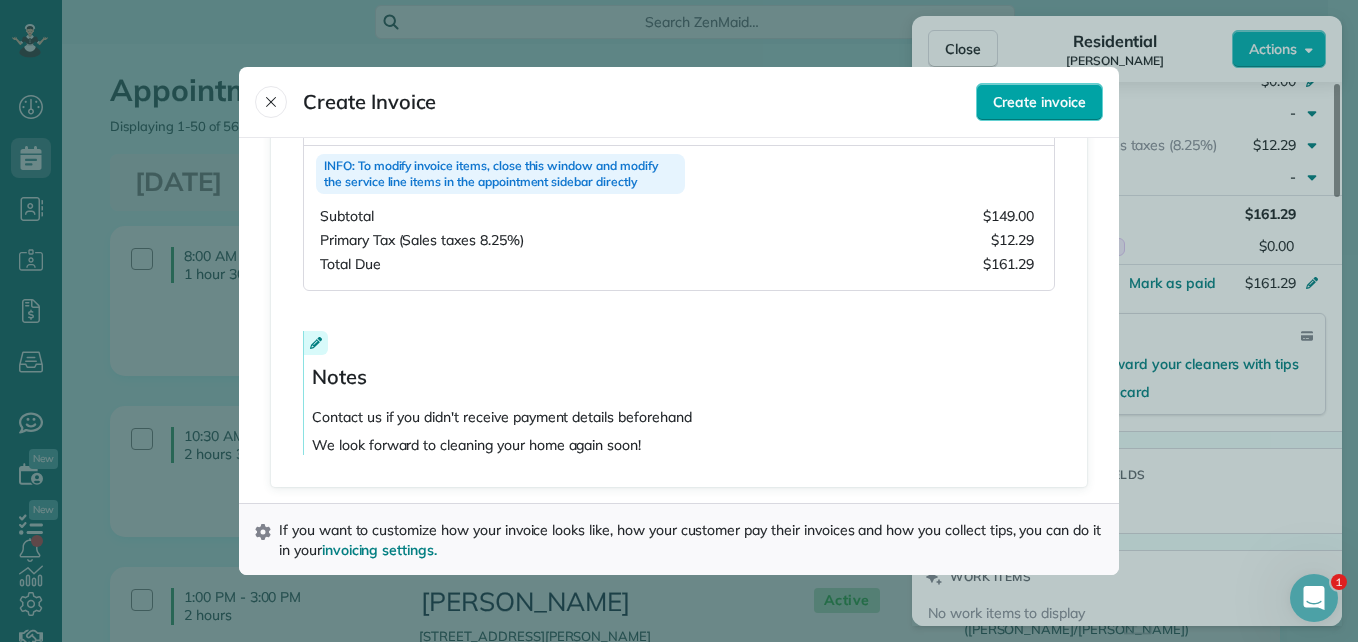 click on "Create invoice" at bounding box center [1039, 102] 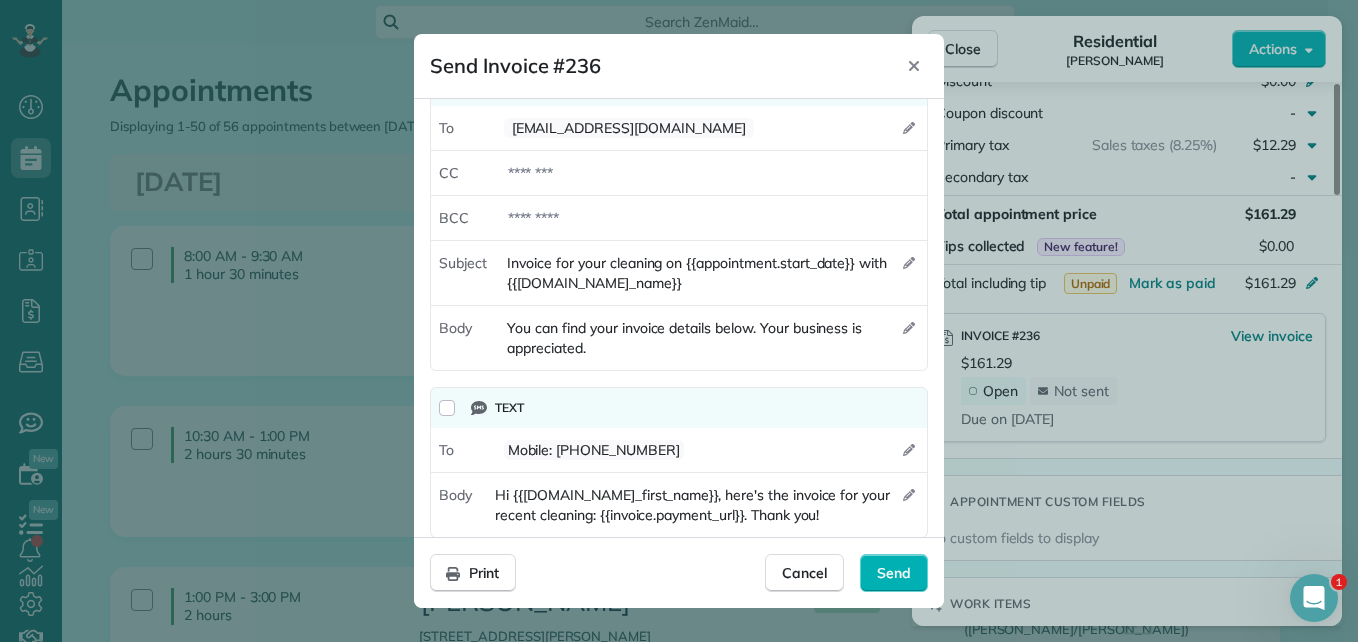 scroll, scrollTop: 83, scrollLeft: 0, axis: vertical 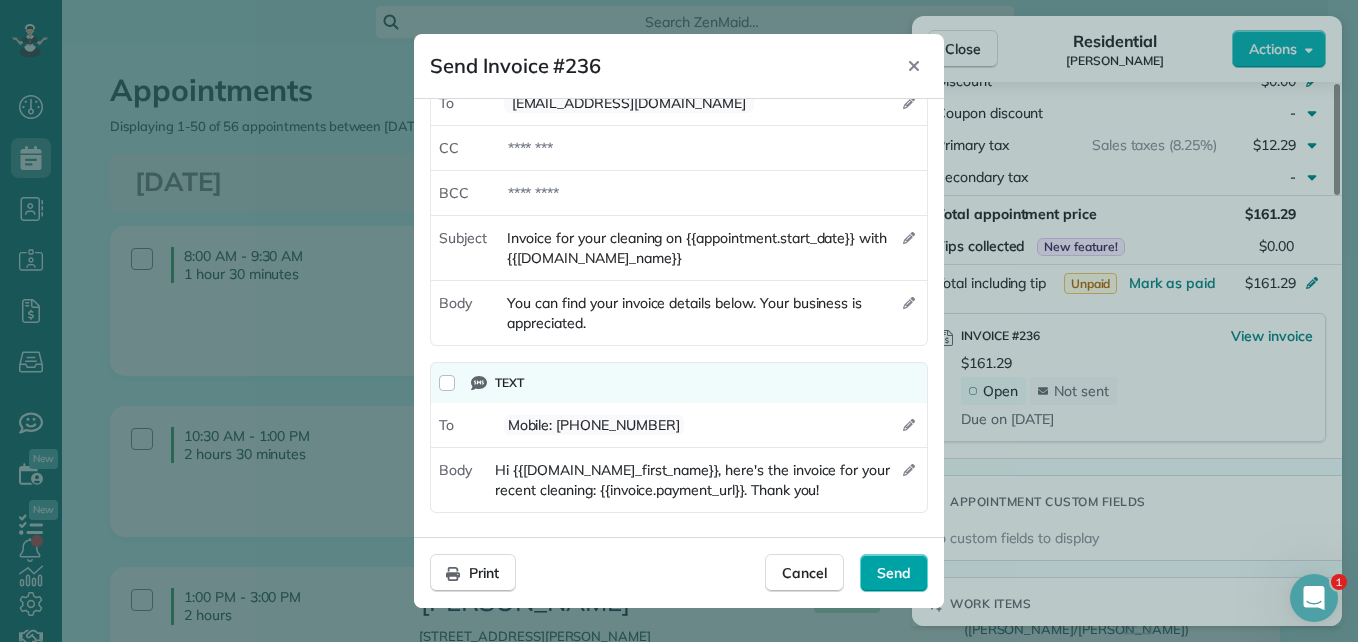 click on "Send" at bounding box center (894, 573) 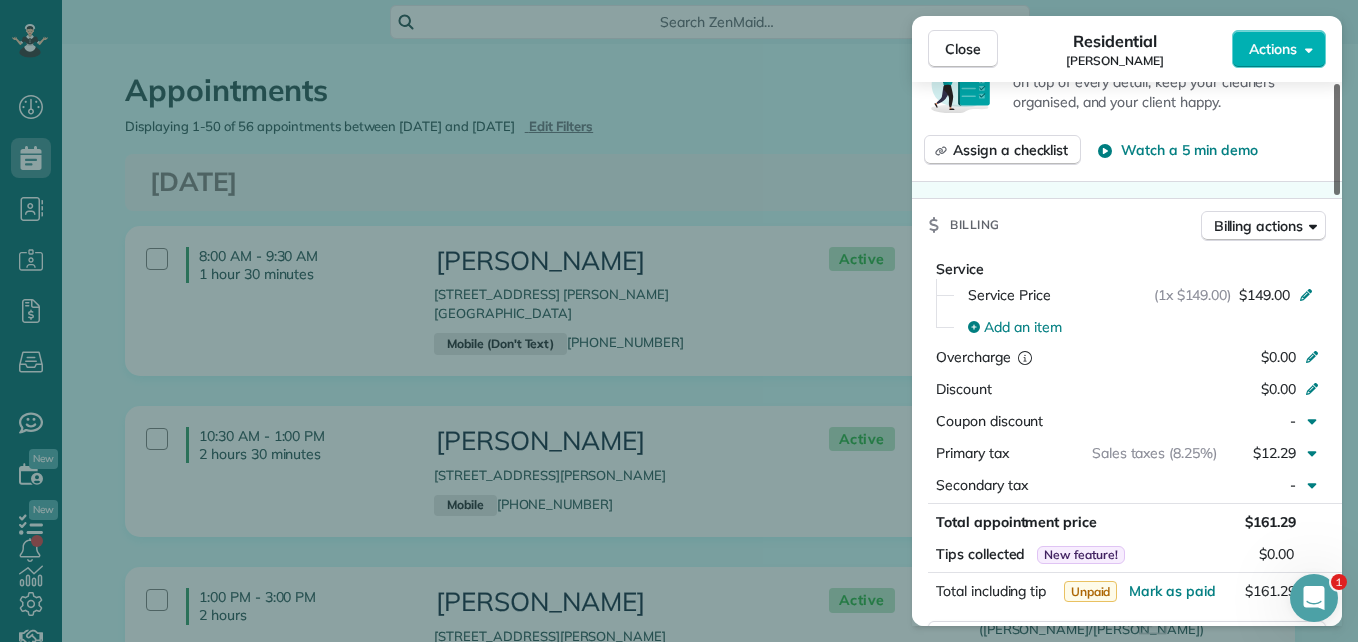 scroll, scrollTop: 820, scrollLeft: 0, axis: vertical 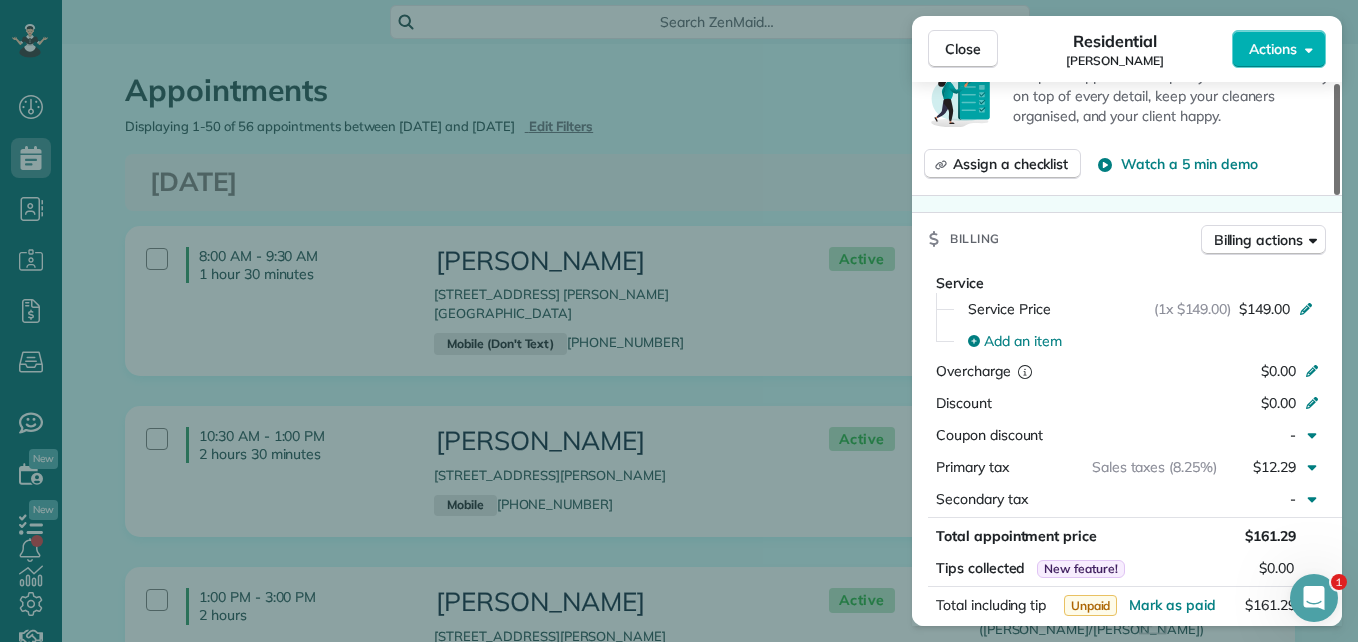 drag, startPoint x: 1336, startPoint y: 355, endPoint x: 1341, endPoint y: 289, distance: 66.189125 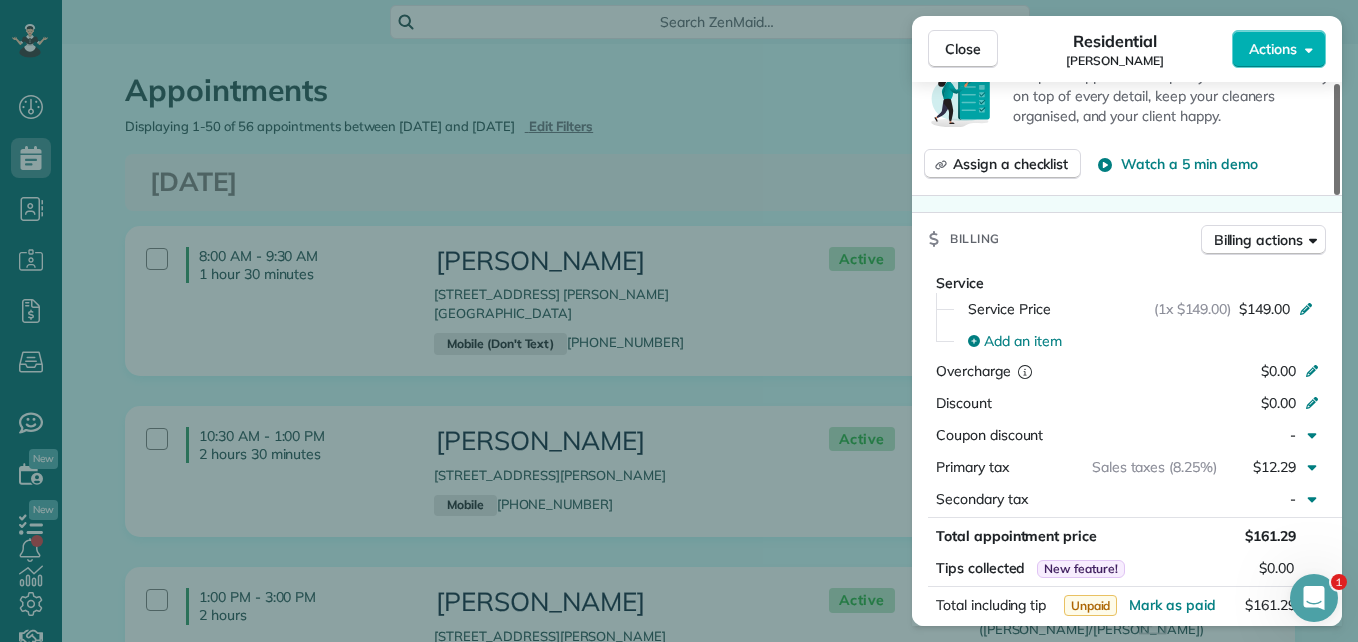 click at bounding box center (1337, 139) 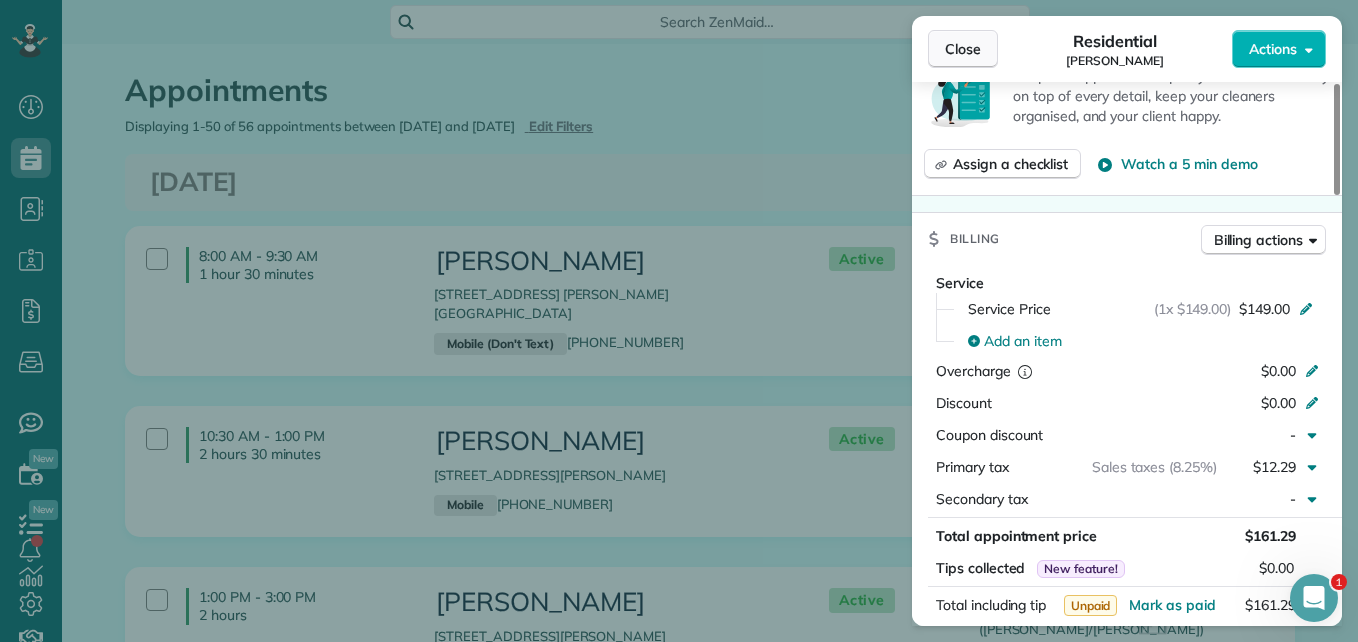 click on "Close" at bounding box center (963, 49) 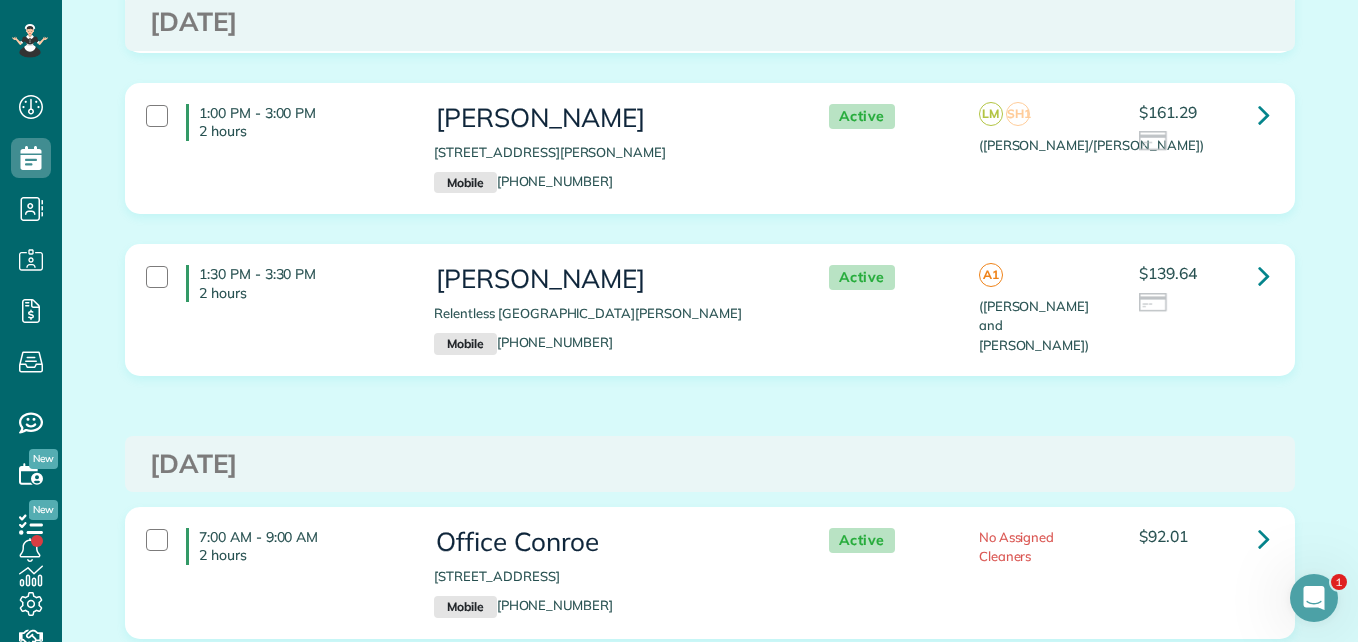 scroll, scrollTop: 499, scrollLeft: 0, axis: vertical 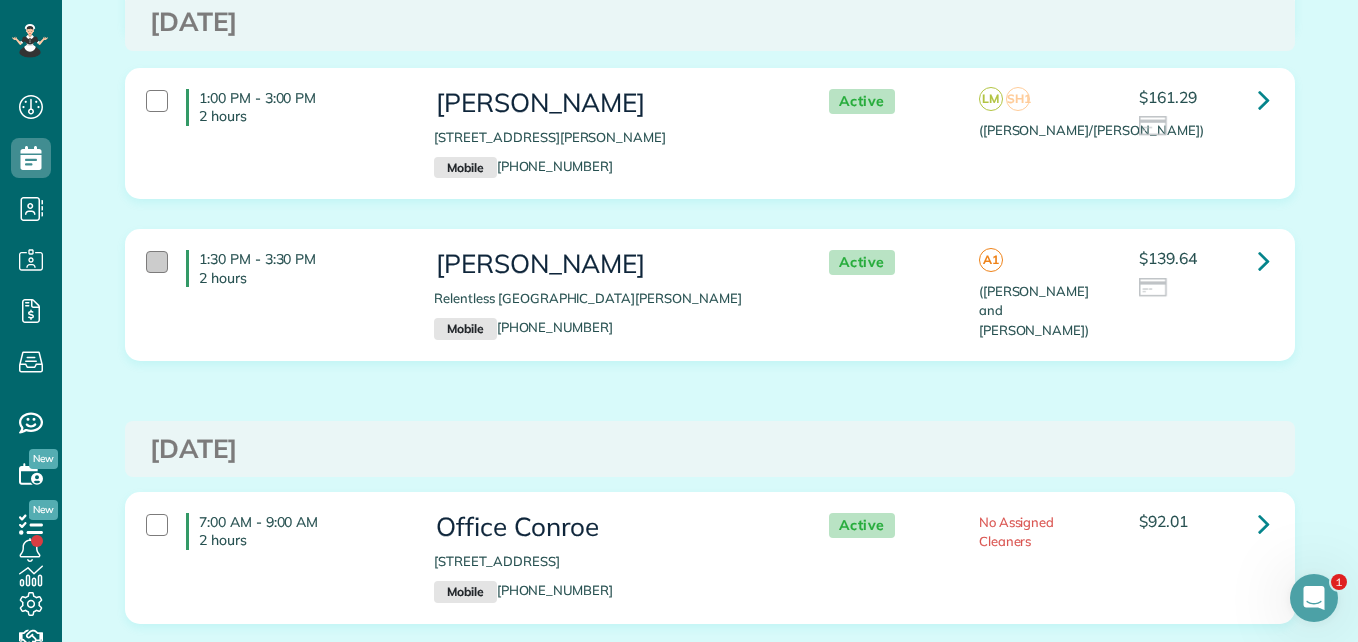 click at bounding box center [157, 262] 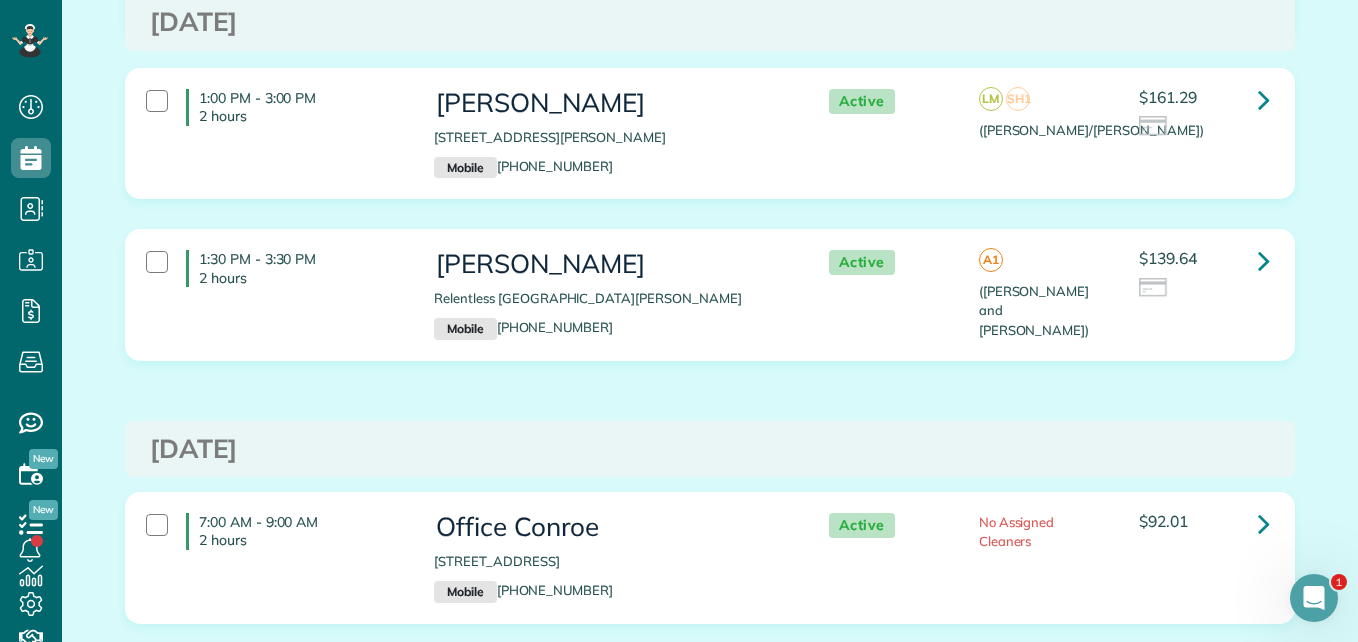 scroll, scrollTop: 0, scrollLeft: 0, axis: both 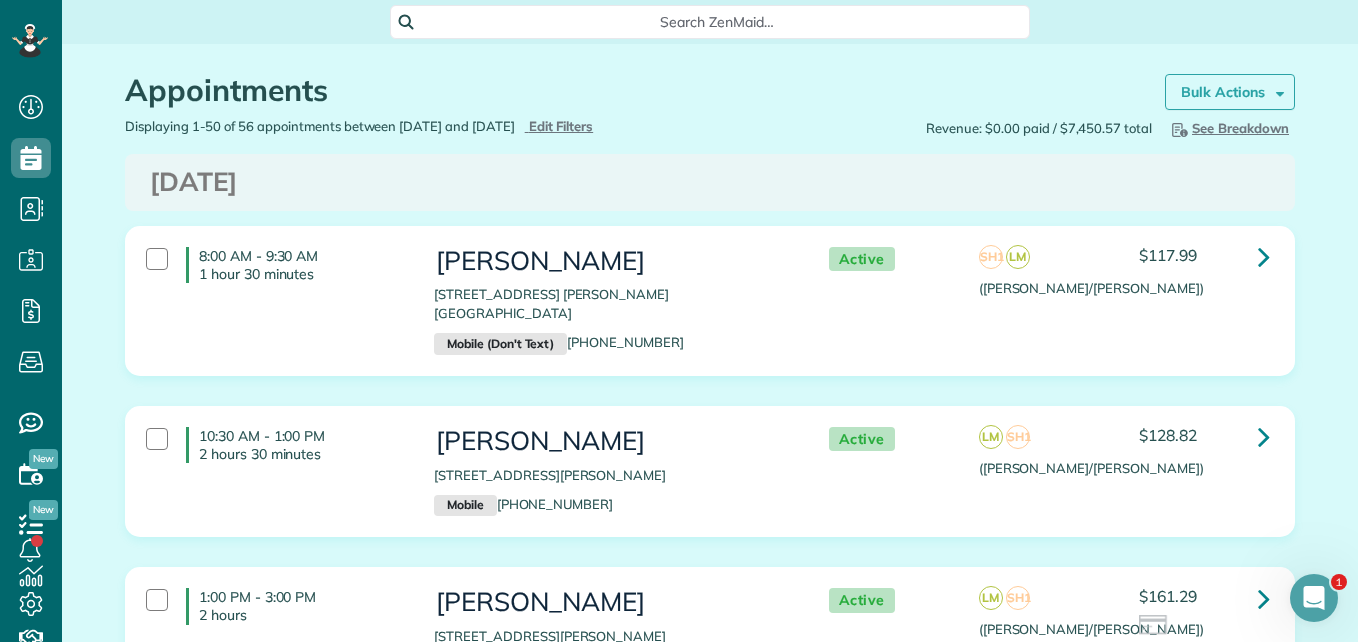 click on "Bulk Actions" at bounding box center [1223, 92] 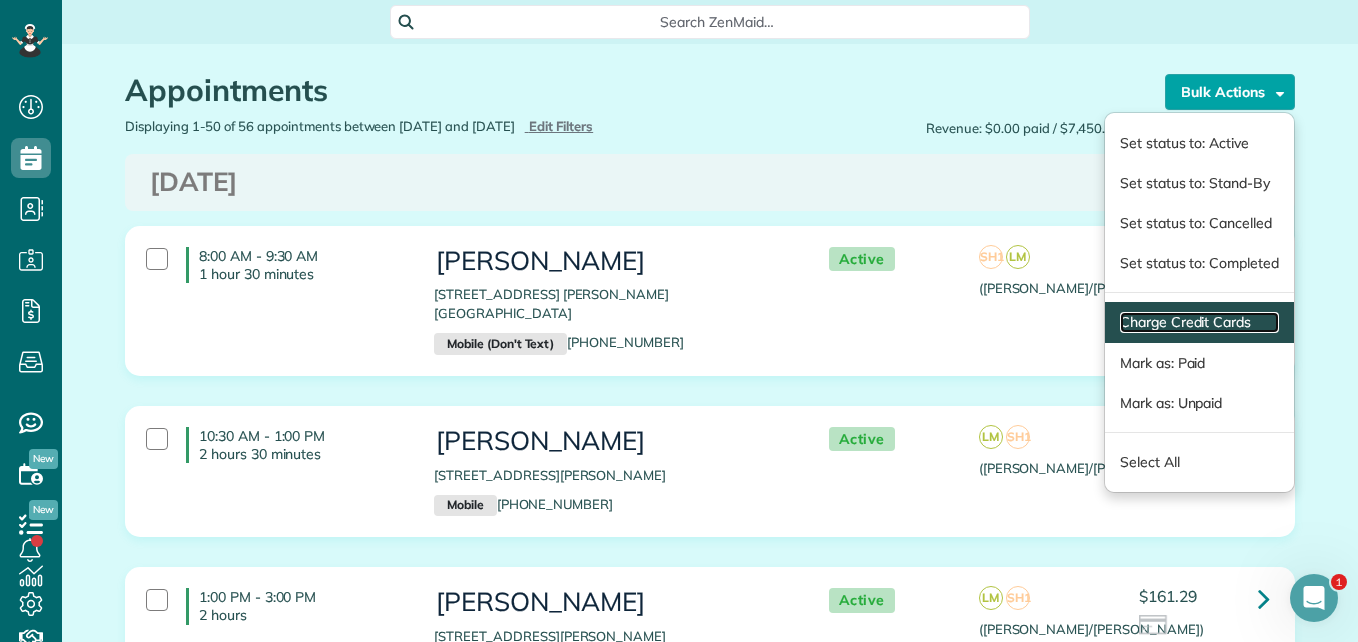click on "Charge Credit Cards" at bounding box center (1199, 322) 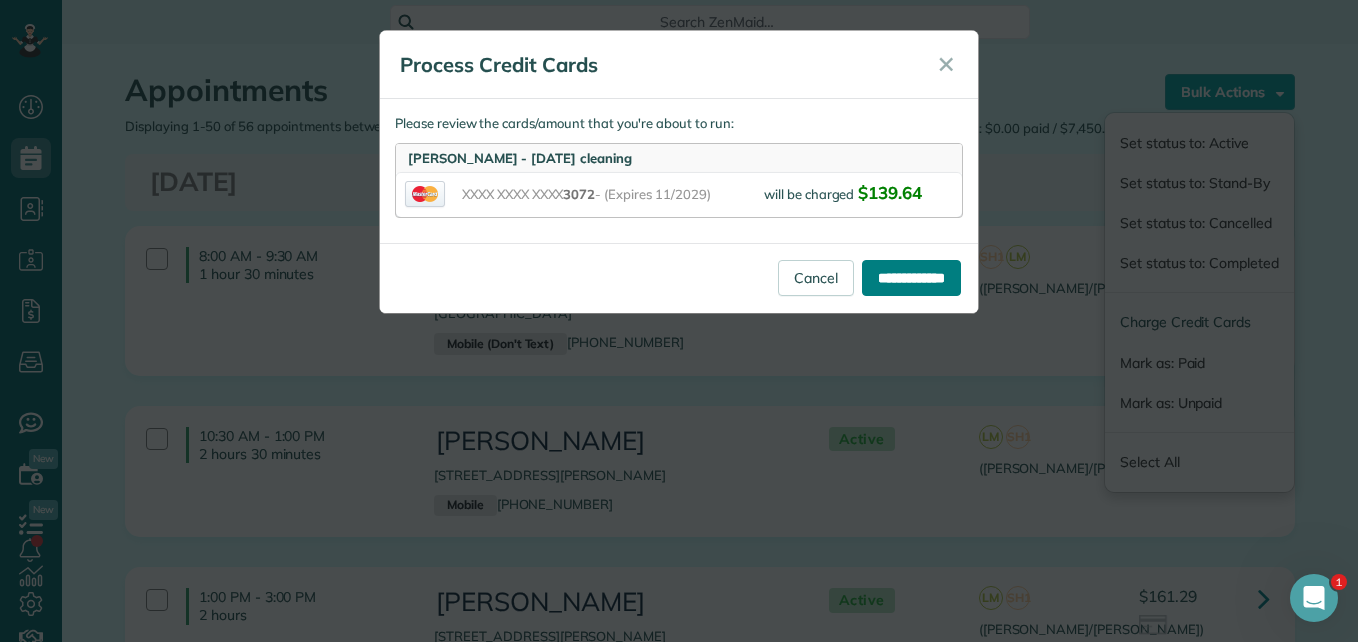click on "**********" at bounding box center [911, 278] 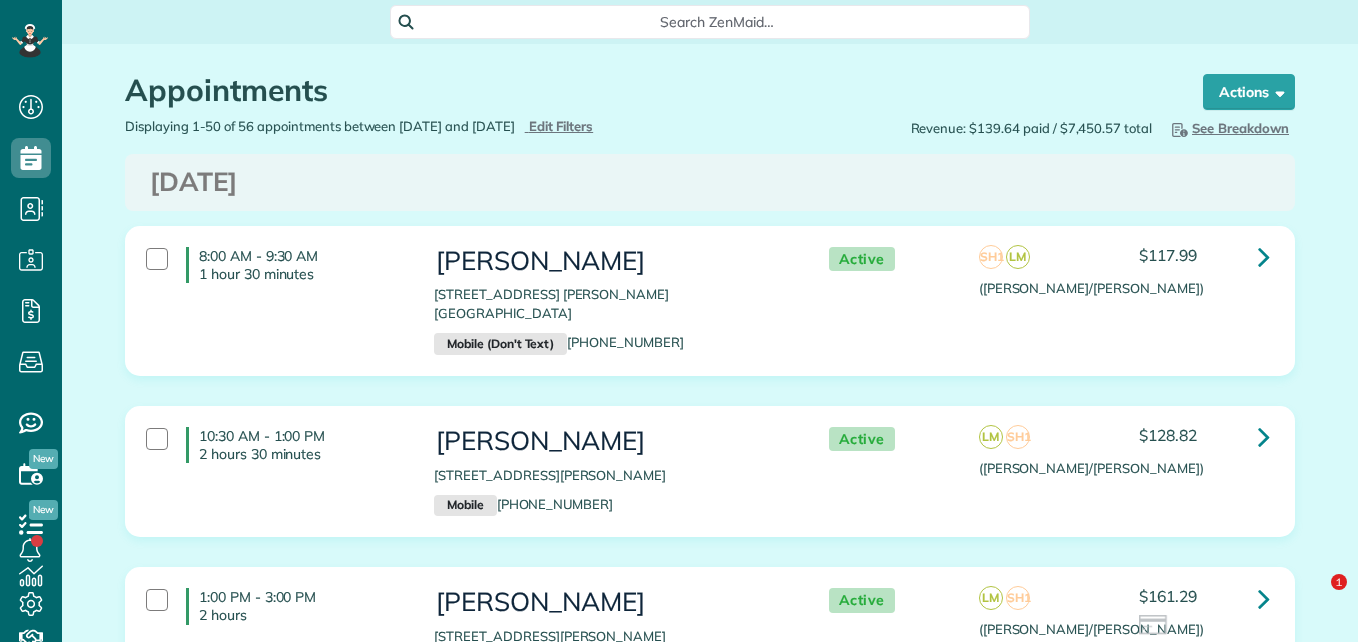 scroll, scrollTop: 0, scrollLeft: 0, axis: both 